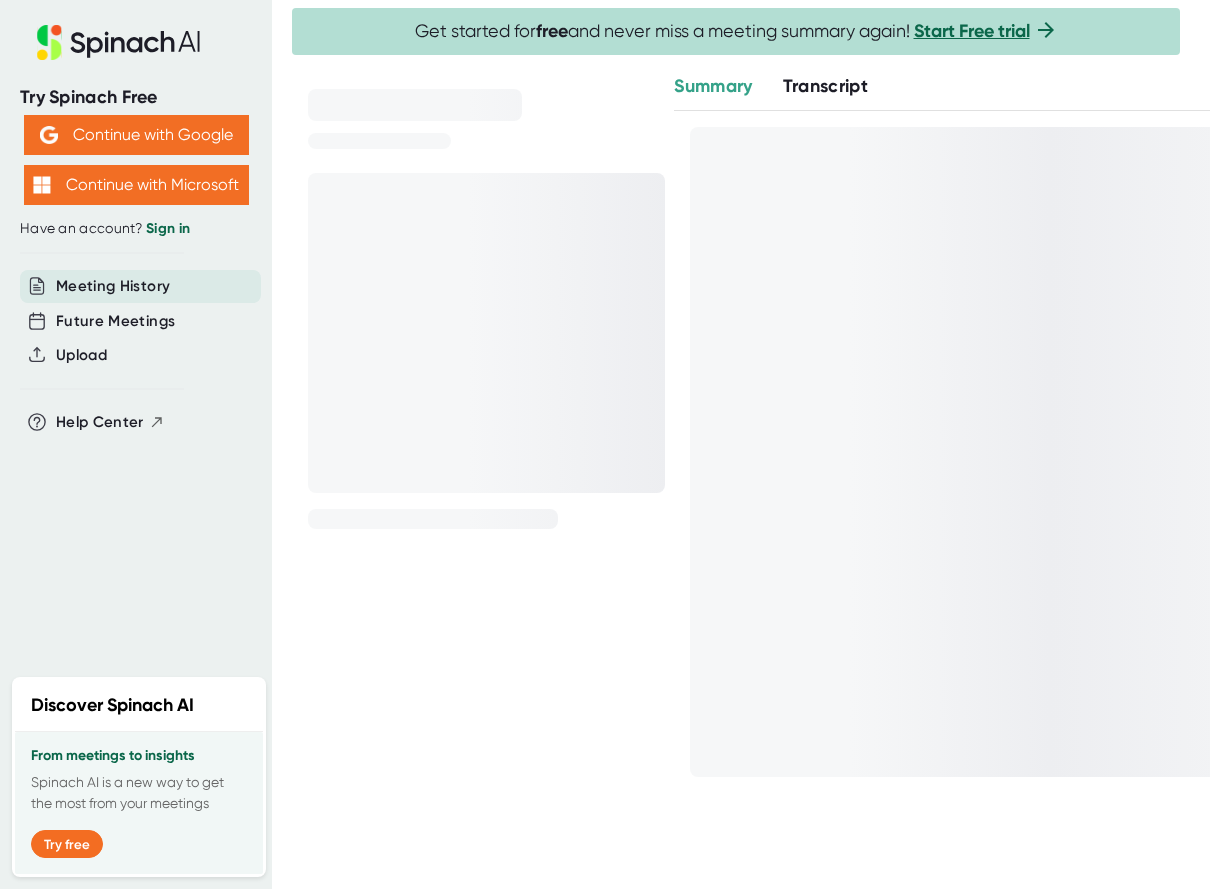 scroll, scrollTop: 0, scrollLeft: 0, axis: both 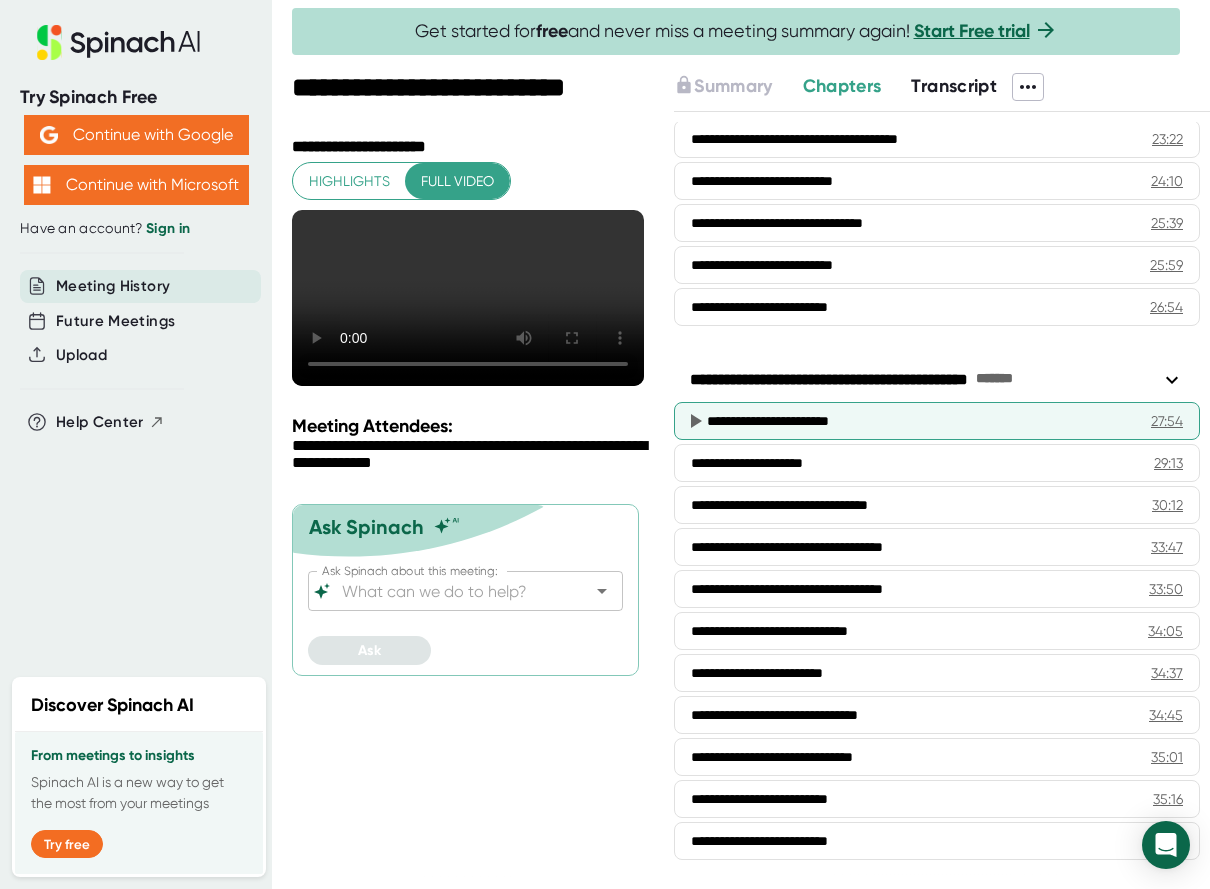 click on "**********" at bounding box center [937, 421] 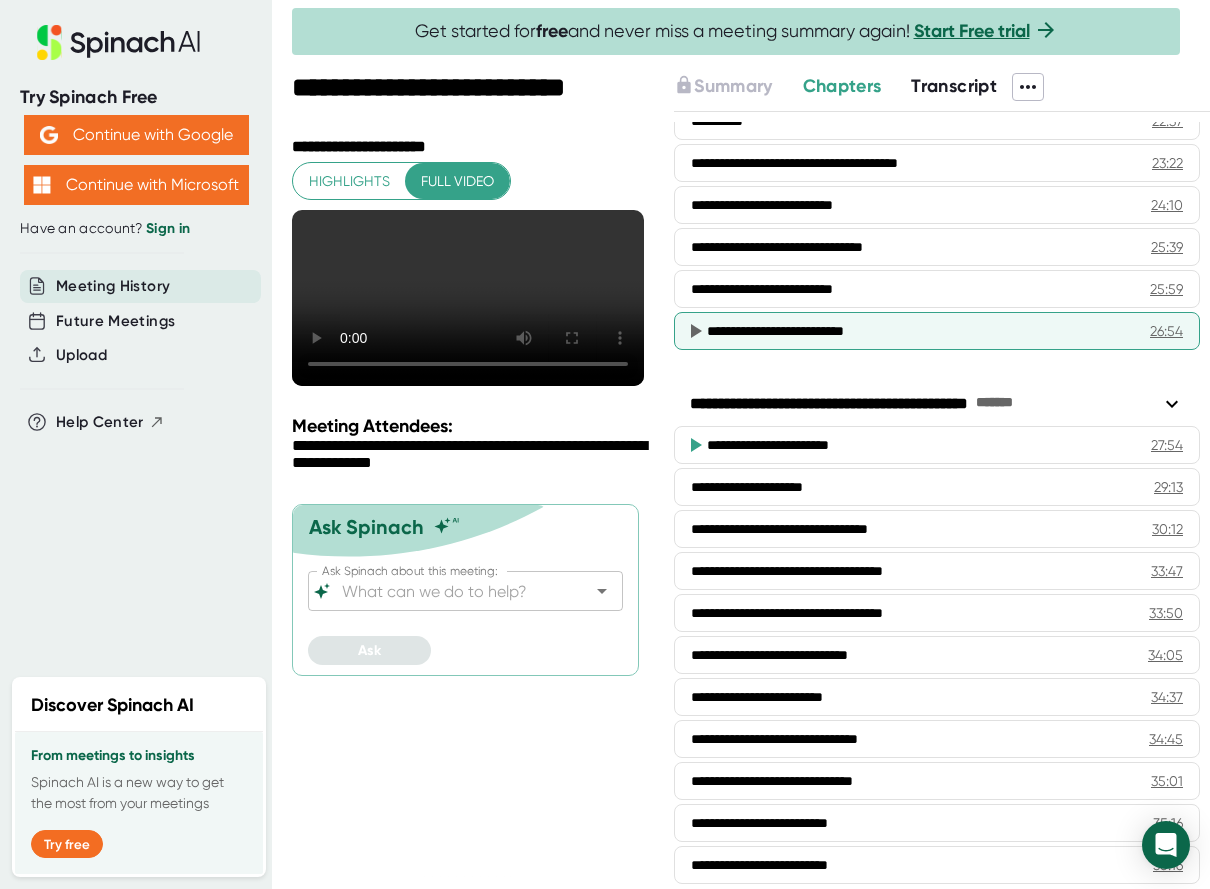 scroll, scrollTop: 1113, scrollLeft: 0, axis: vertical 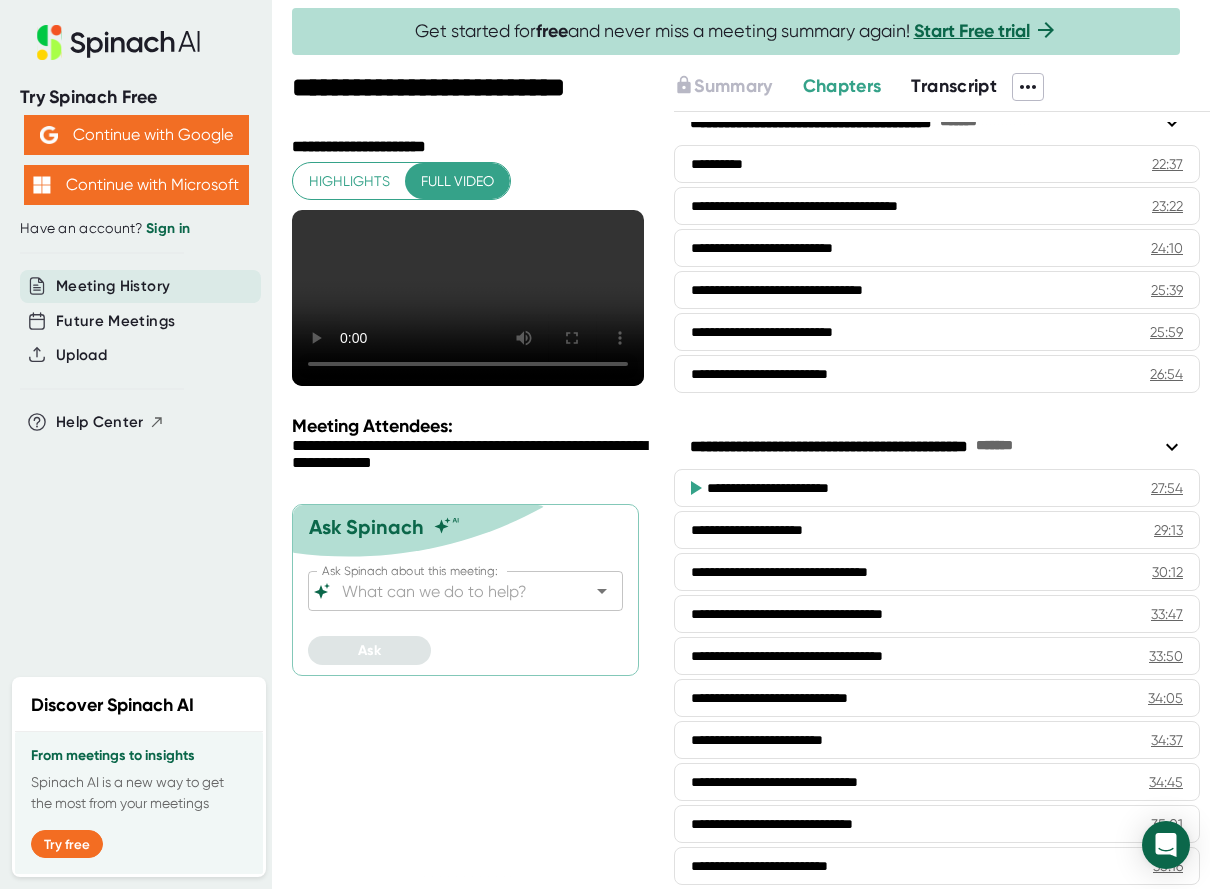 click on "Transcript" at bounding box center (954, 86) 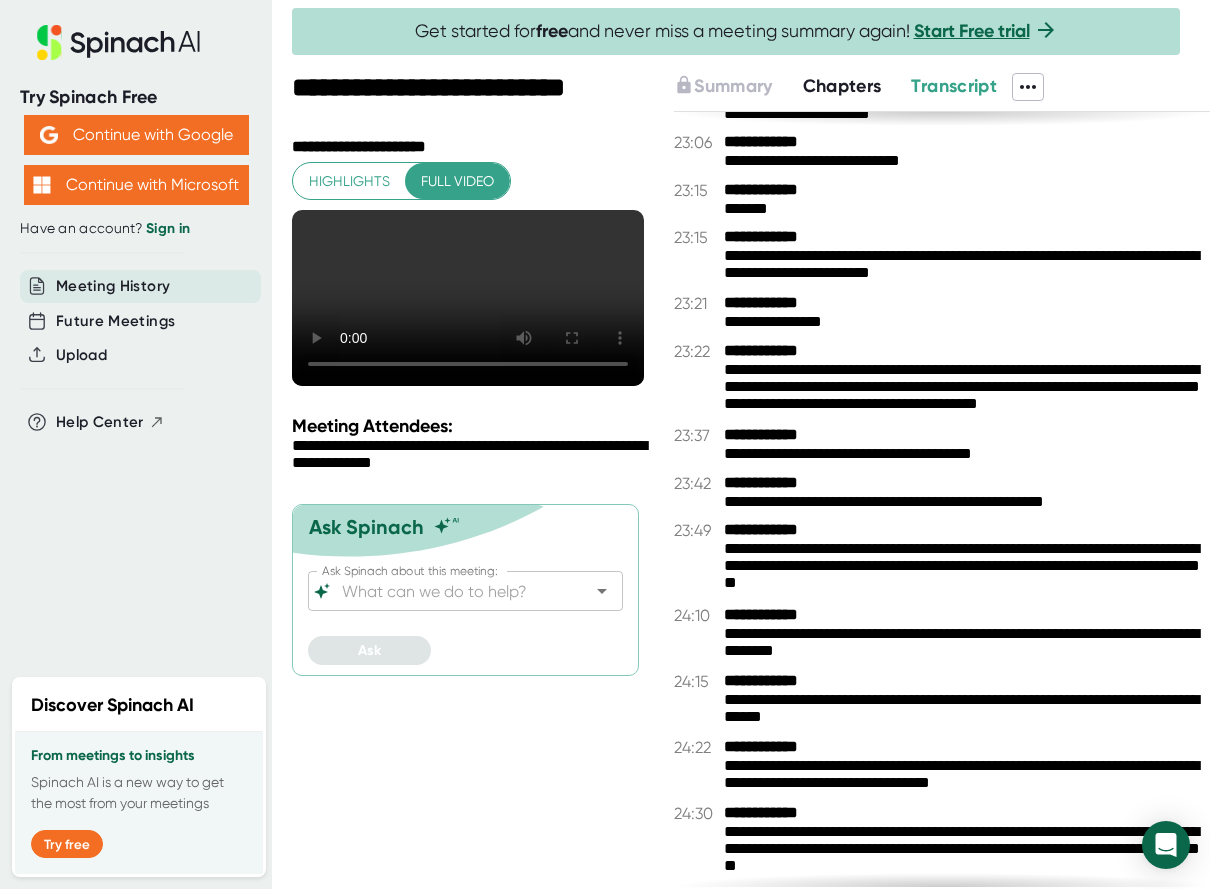 scroll, scrollTop: 16305, scrollLeft: 0, axis: vertical 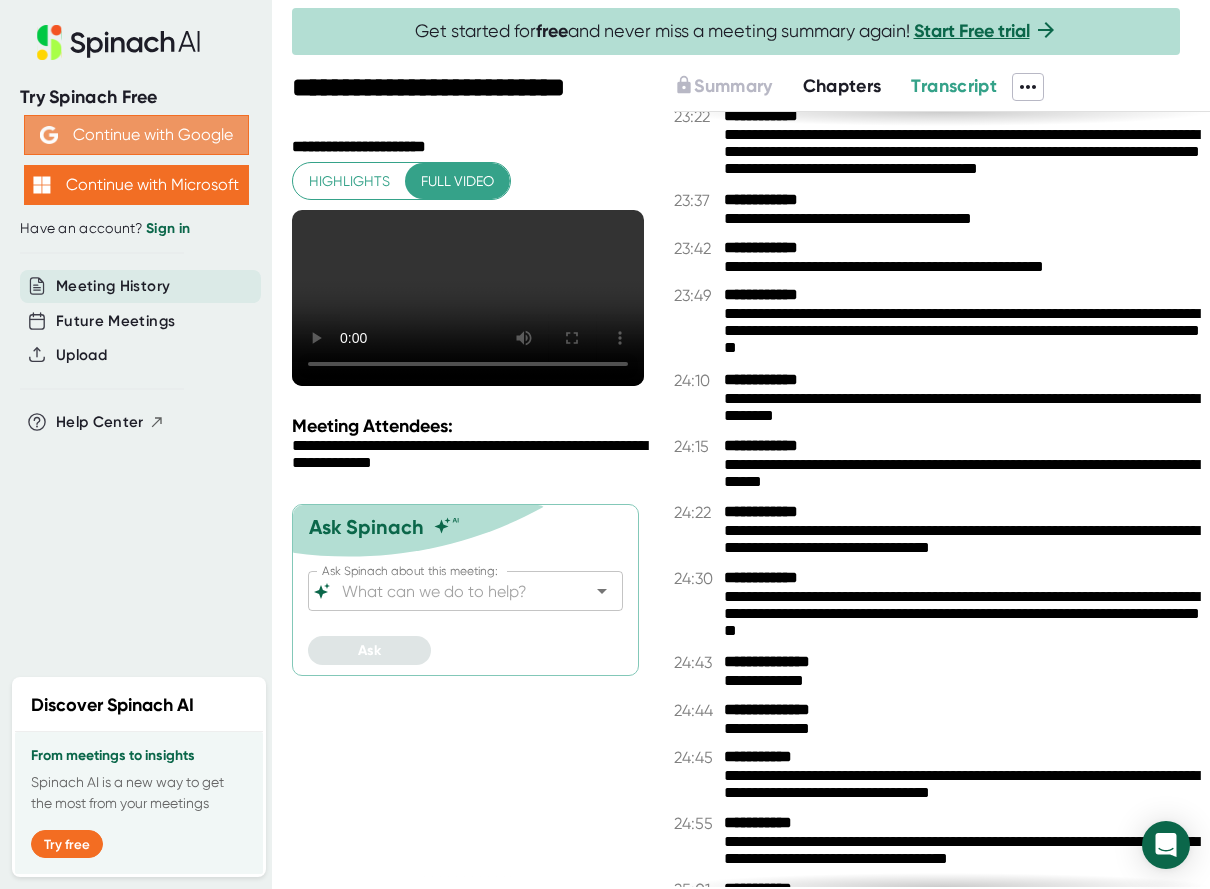 click on "Continue with Google" at bounding box center (136, 135) 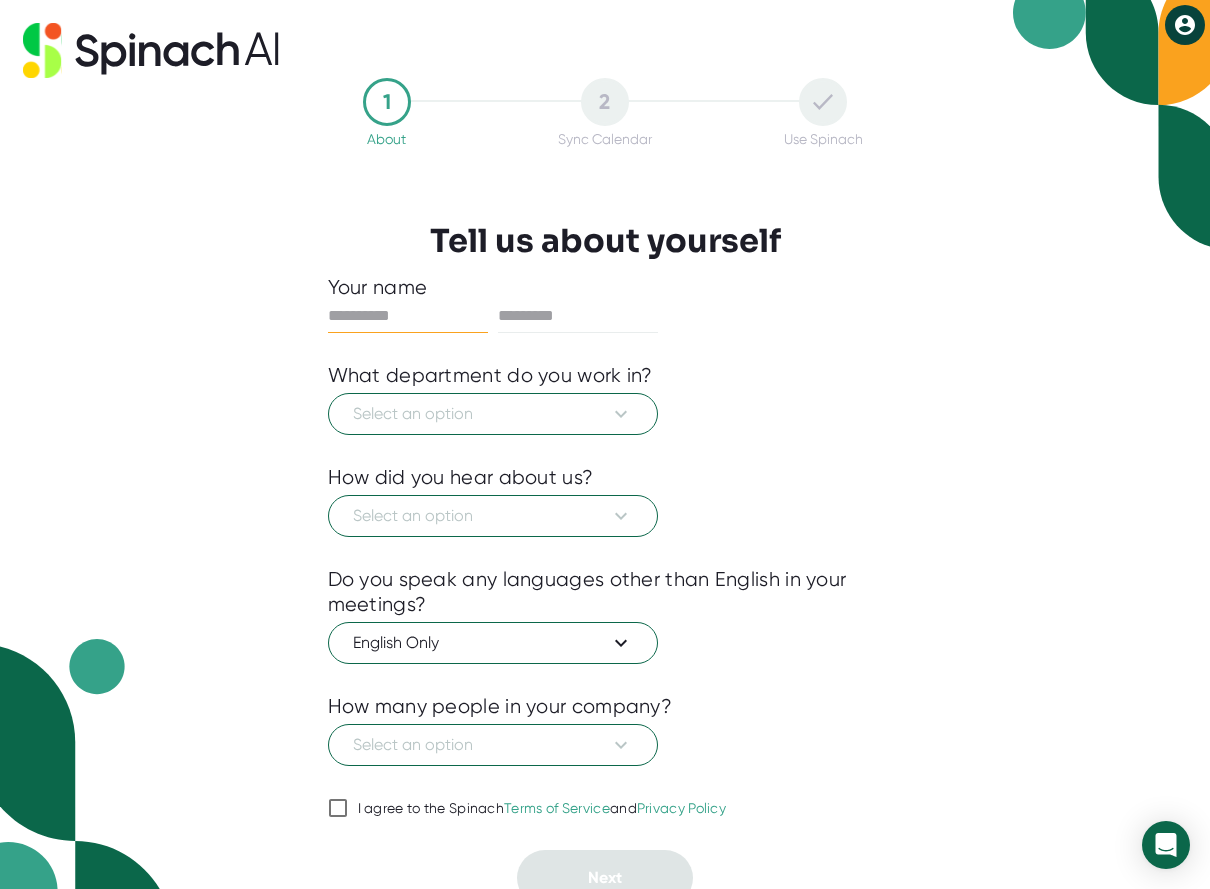 scroll, scrollTop: 0, scrollLeft: 0, axis: both 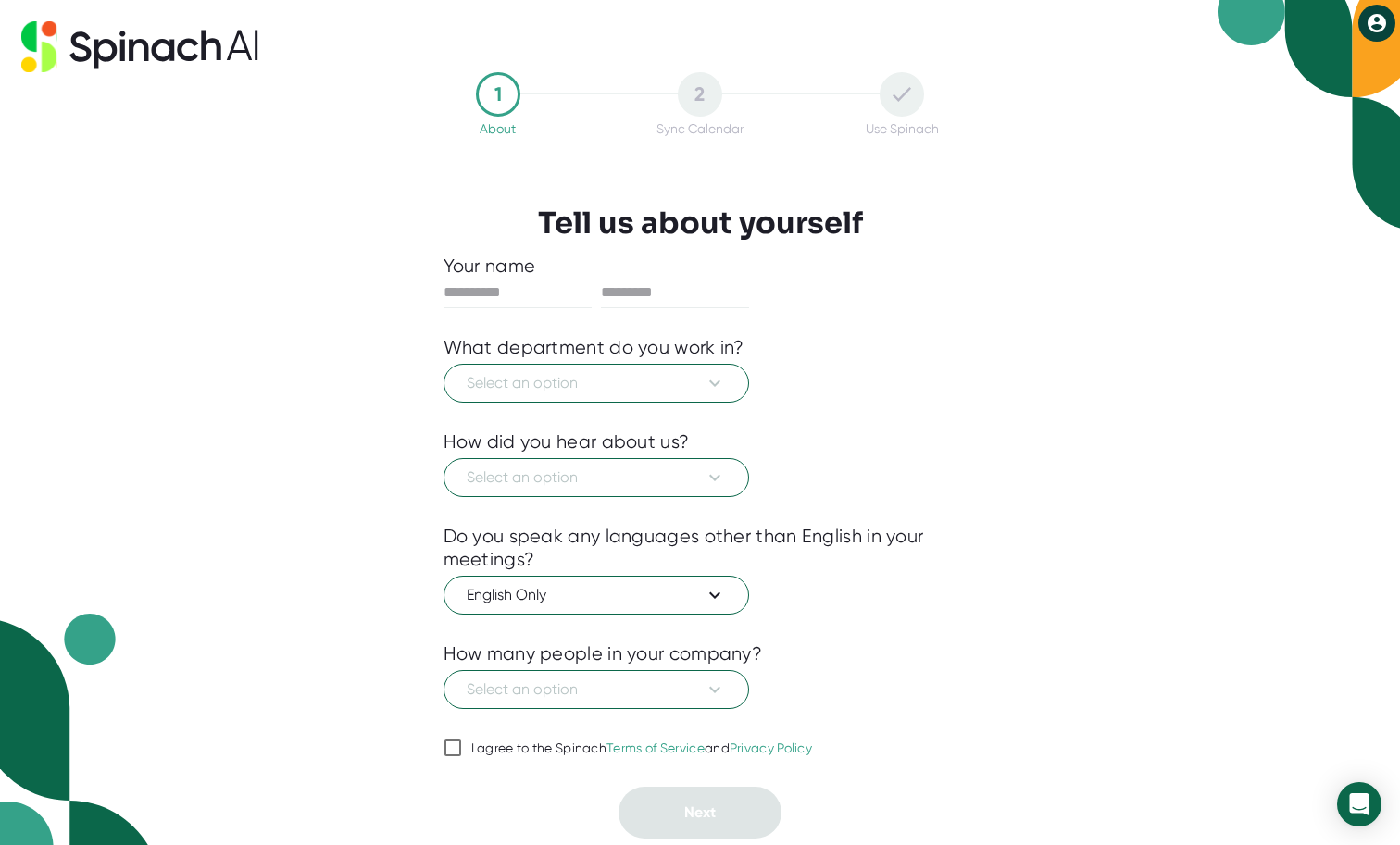 click at bounding box center (518, 292) 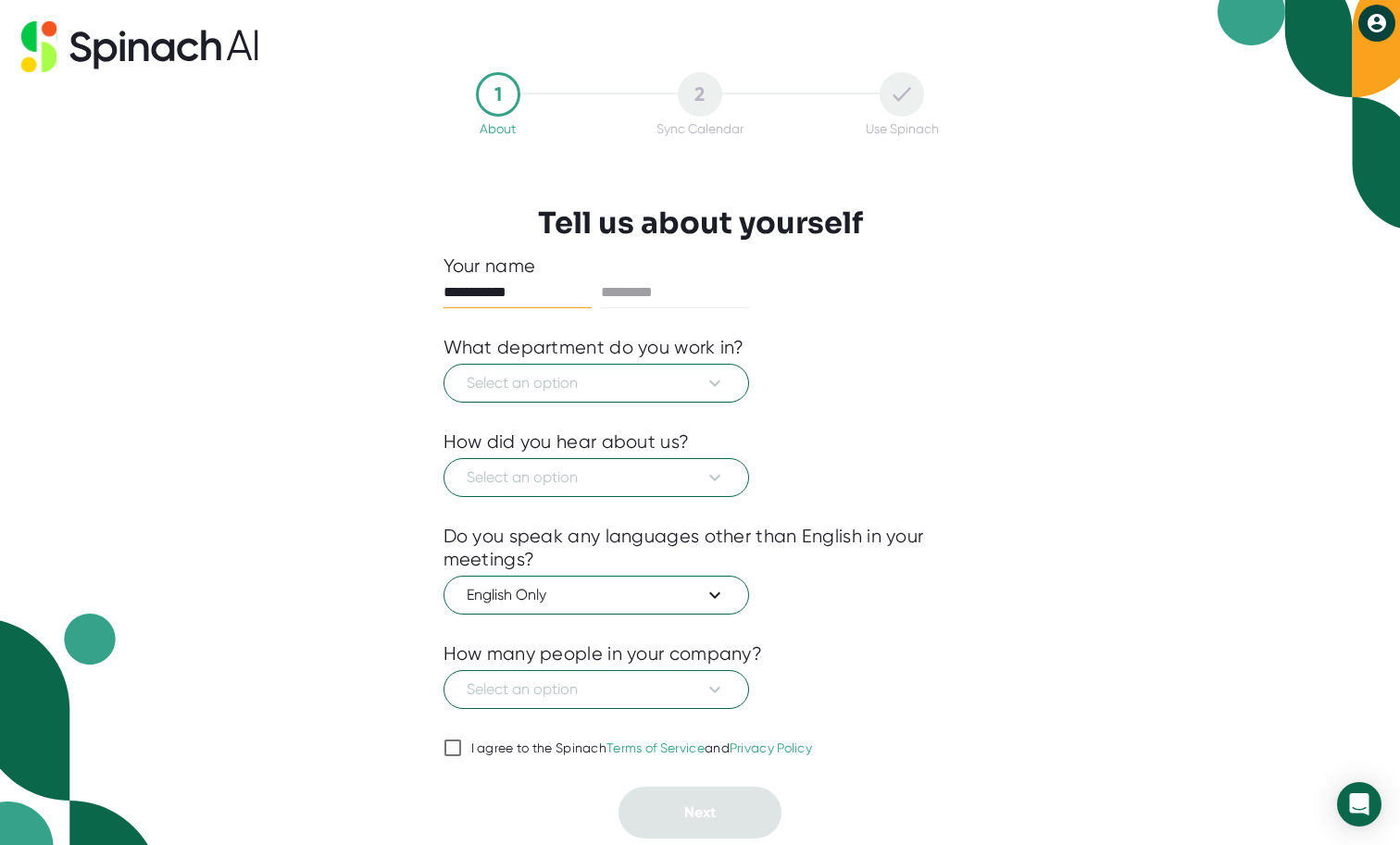 type on "**********" 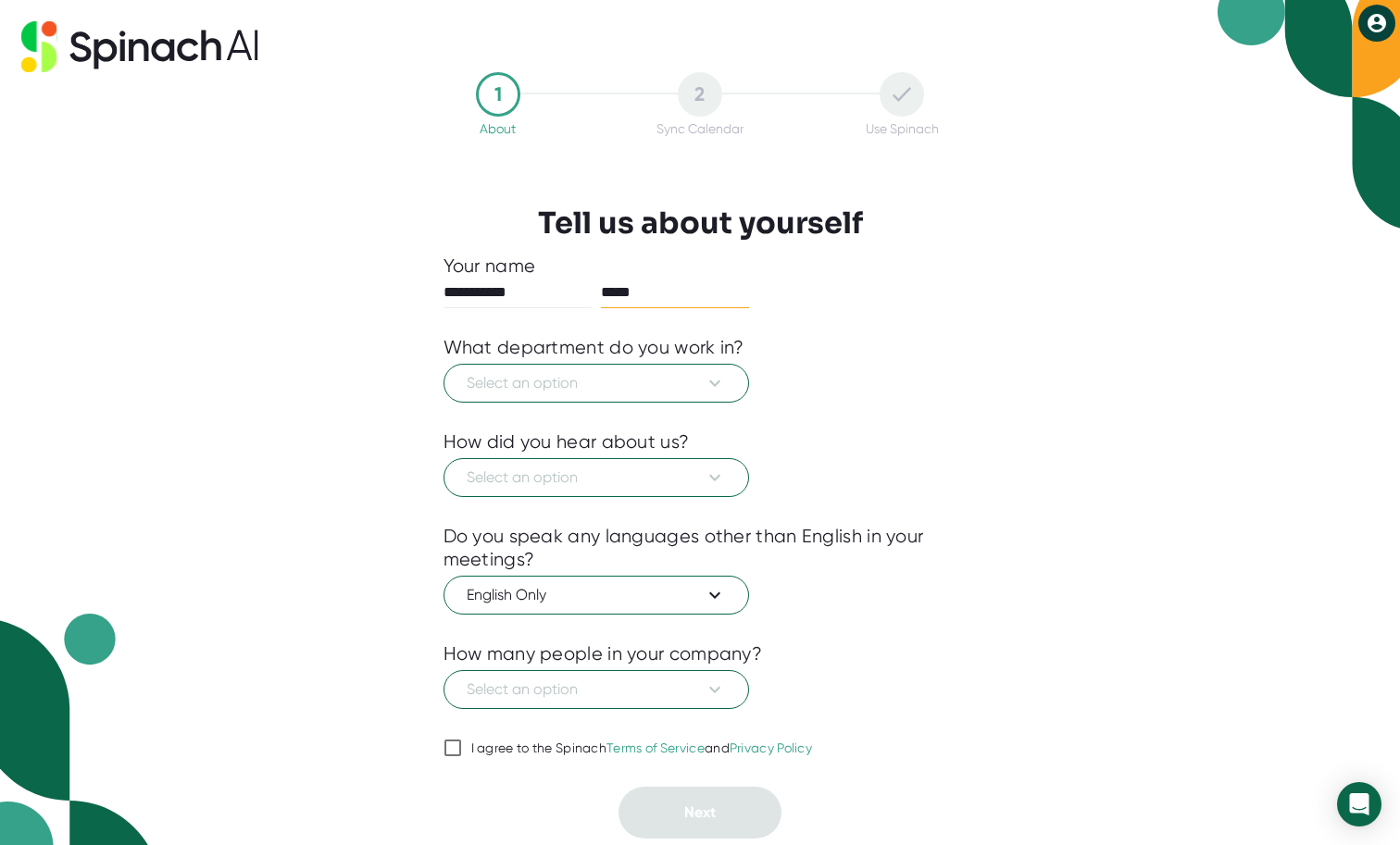 type on "*****" 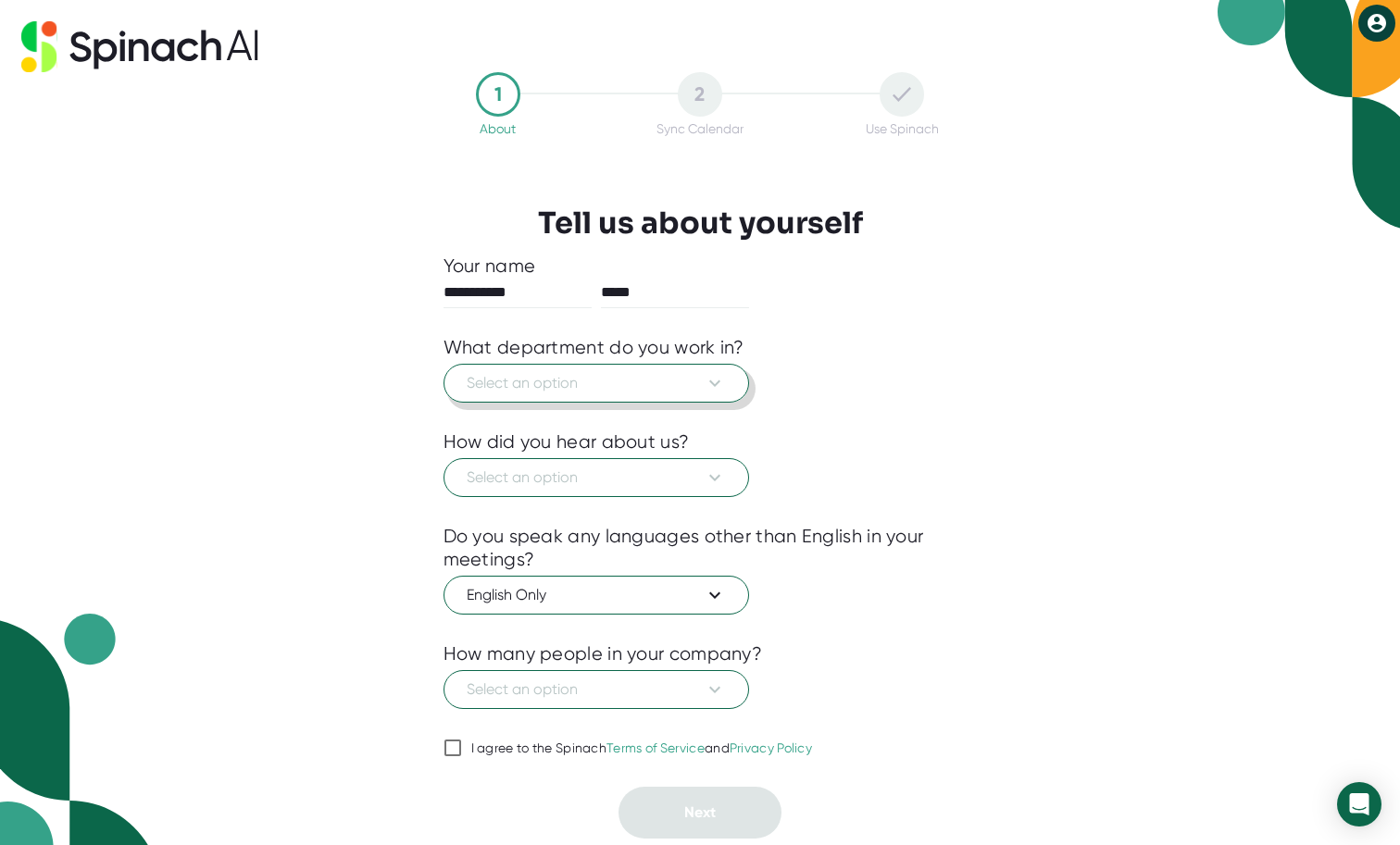 type 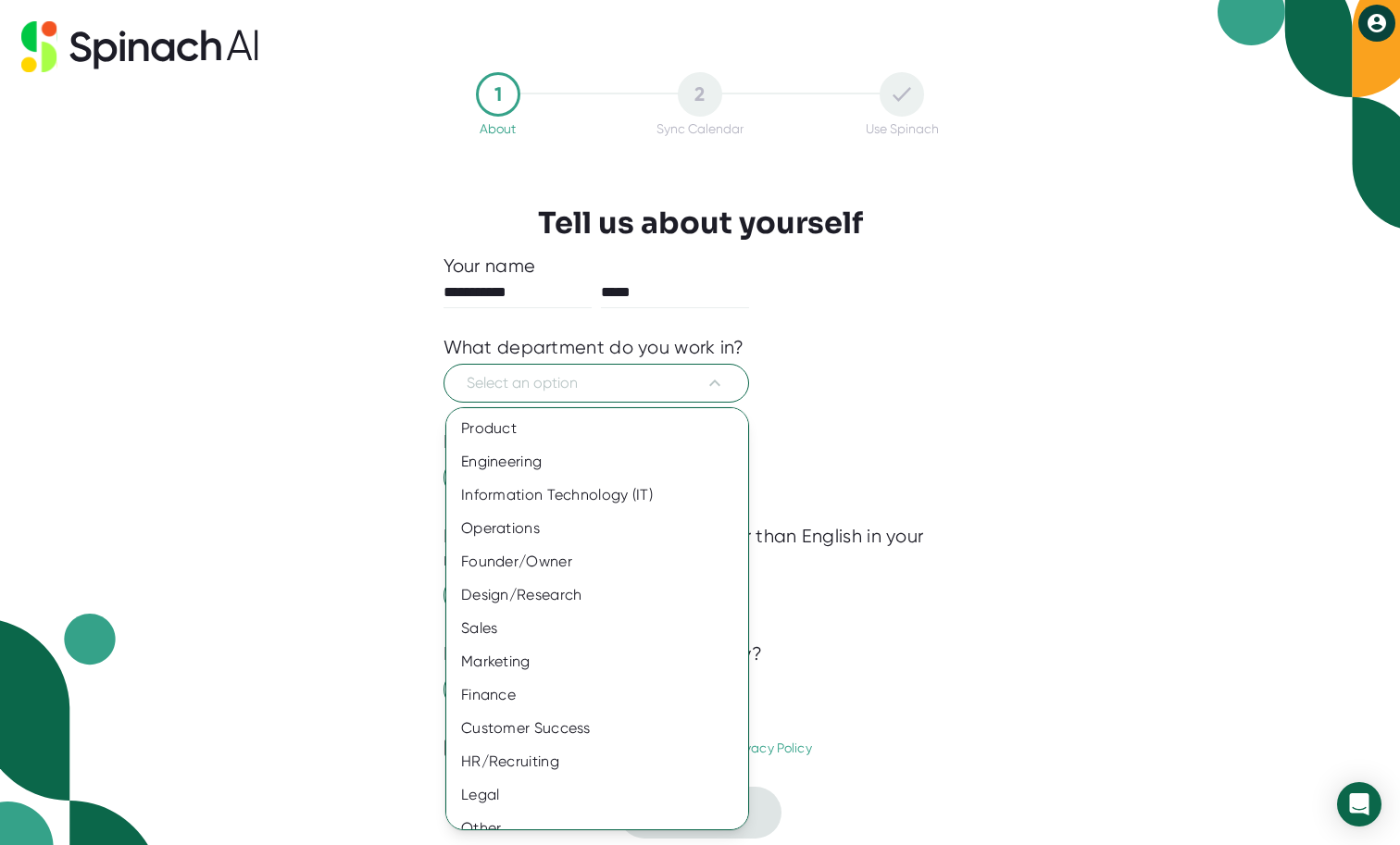 scroll, scrollTop: 19, scrollLeft: 0, axis: vertical 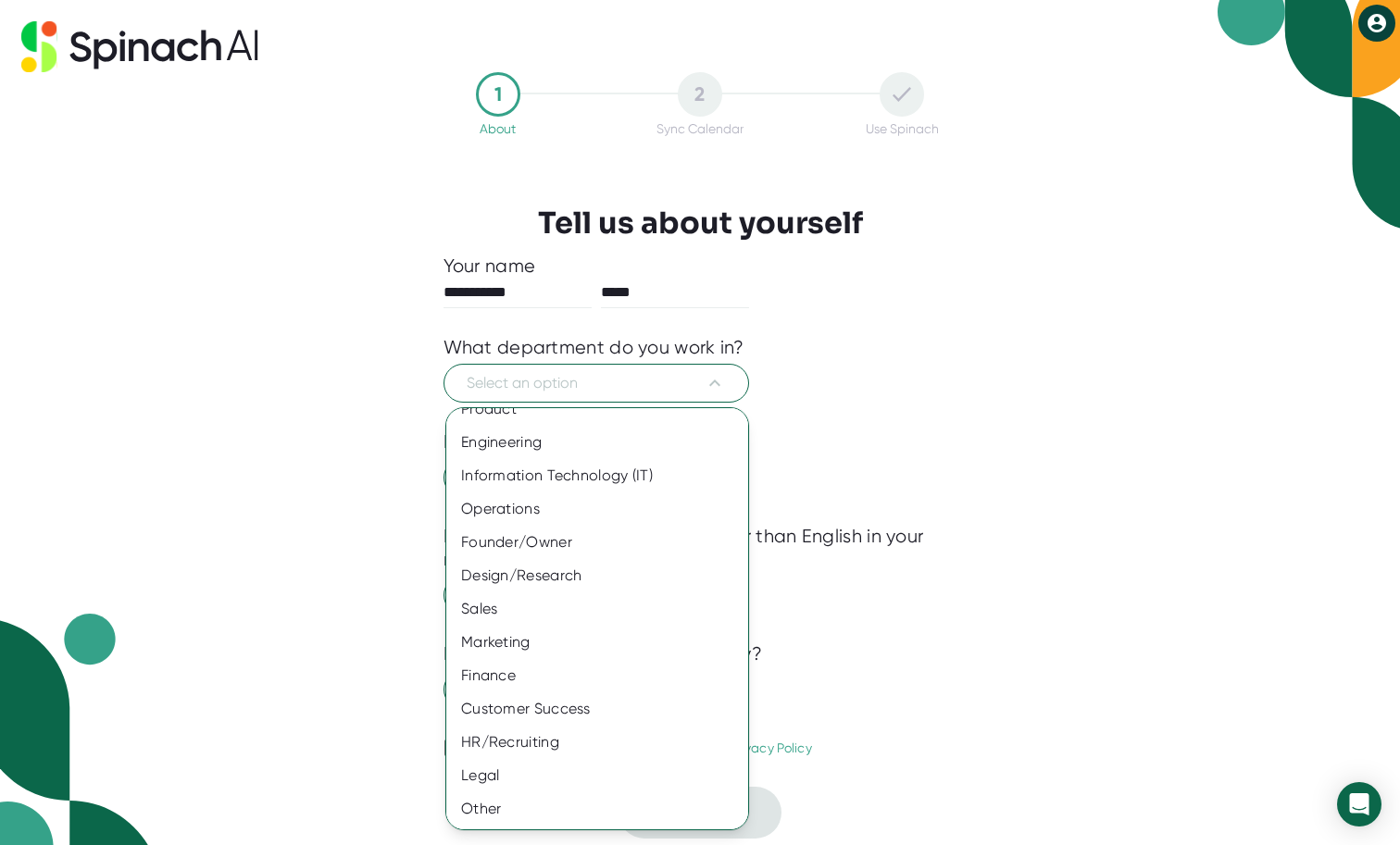 click on "Information Technology (IT)" at bounding box center [597, 476] 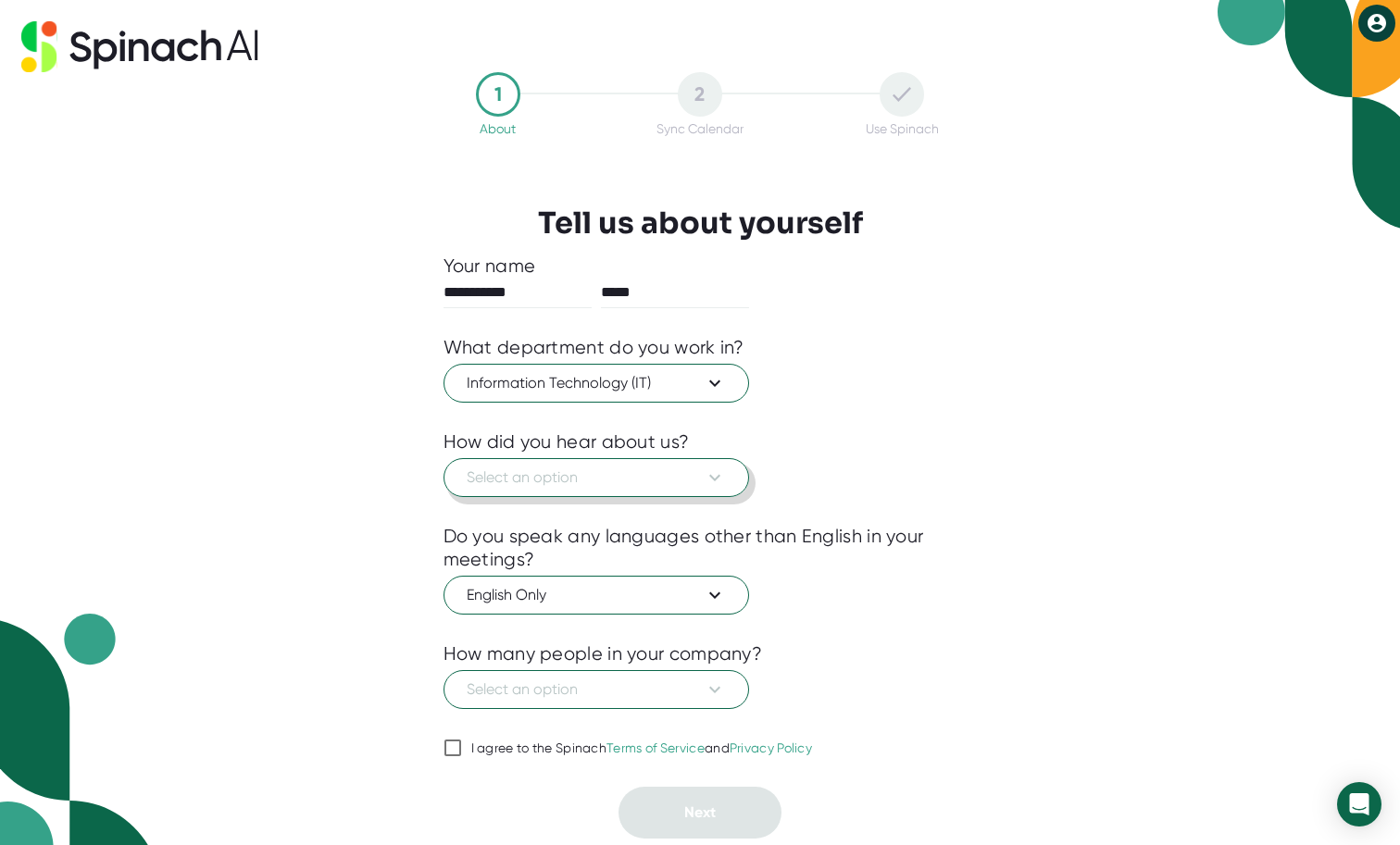 click on "Select an option" at bounding box center (596, 478) 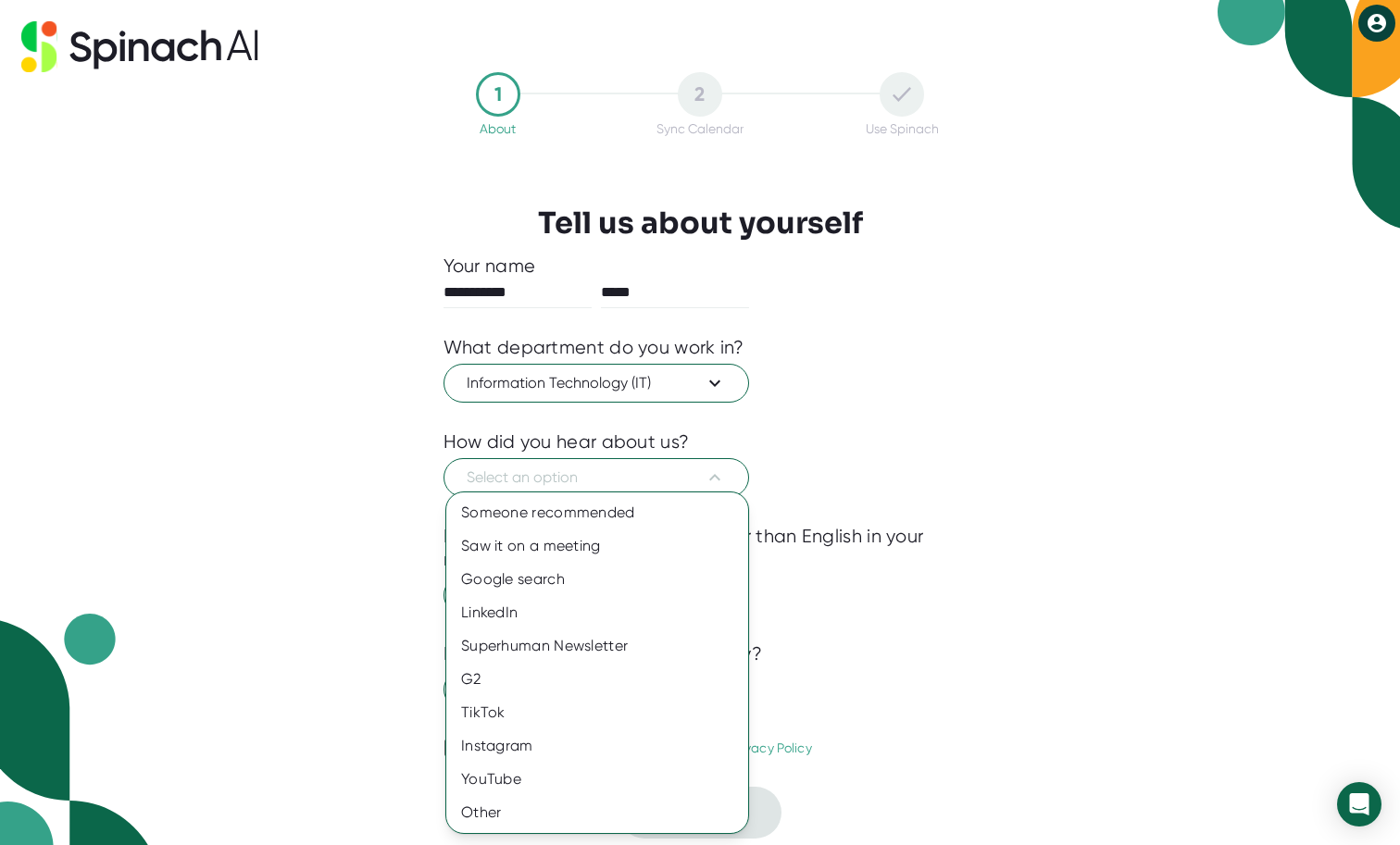 click on "Other" at bounding box center (597, 813) 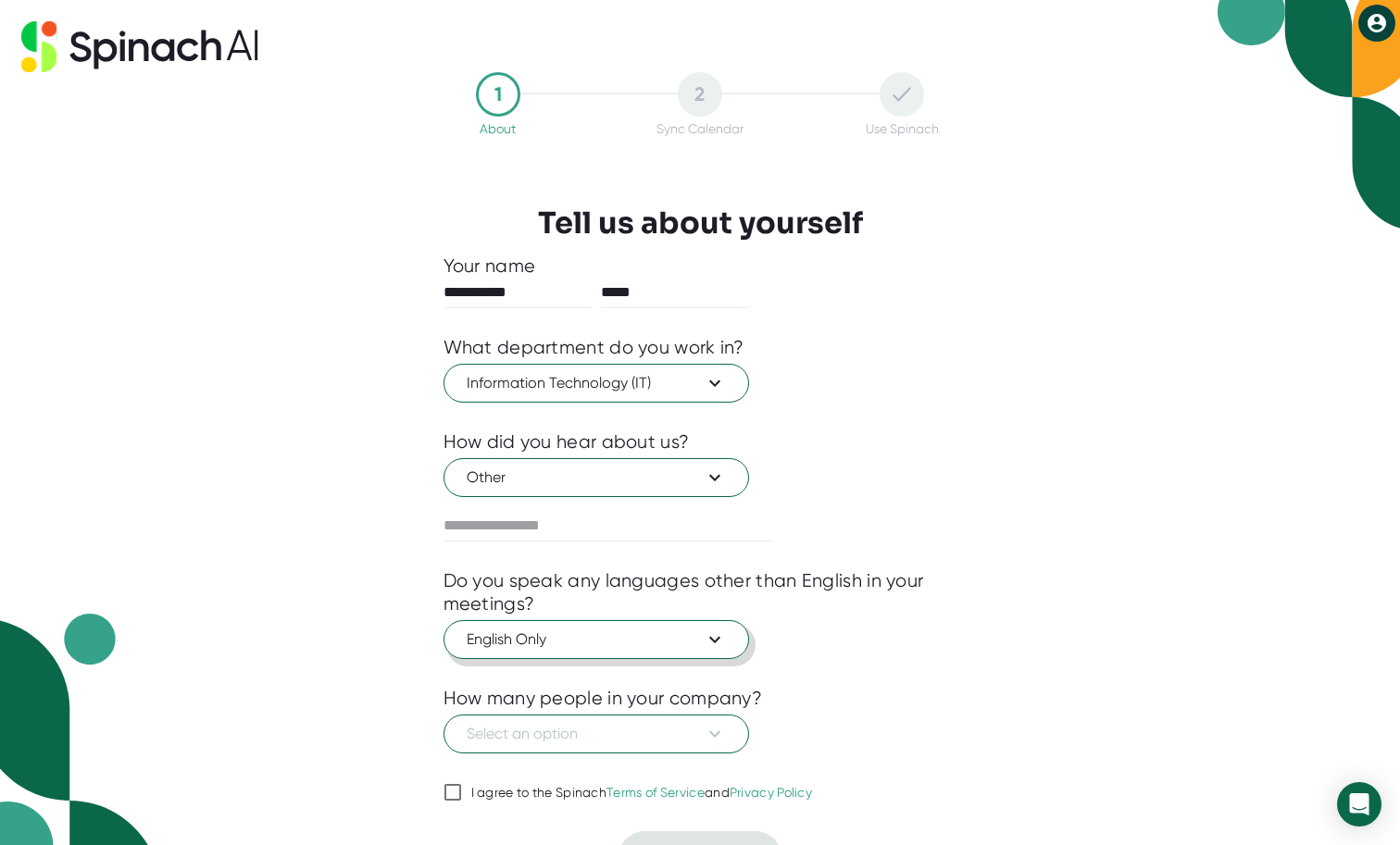 click on "English Only" at bounding box center (596, 640) 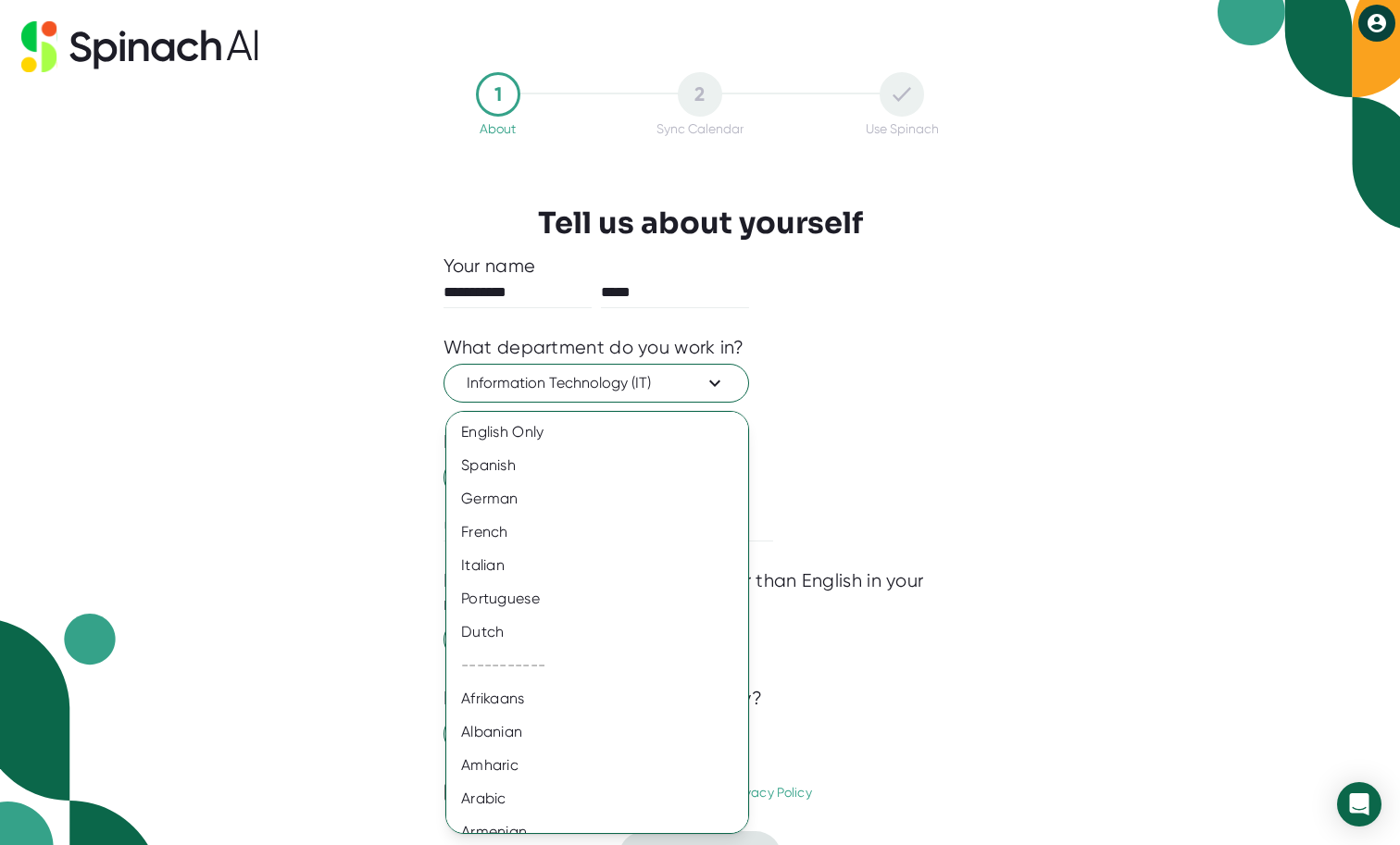 drag, startPoint x: 1051, startPoint y: 196, endPoint x: 805, endPoint y: 595, distance: 468.7398 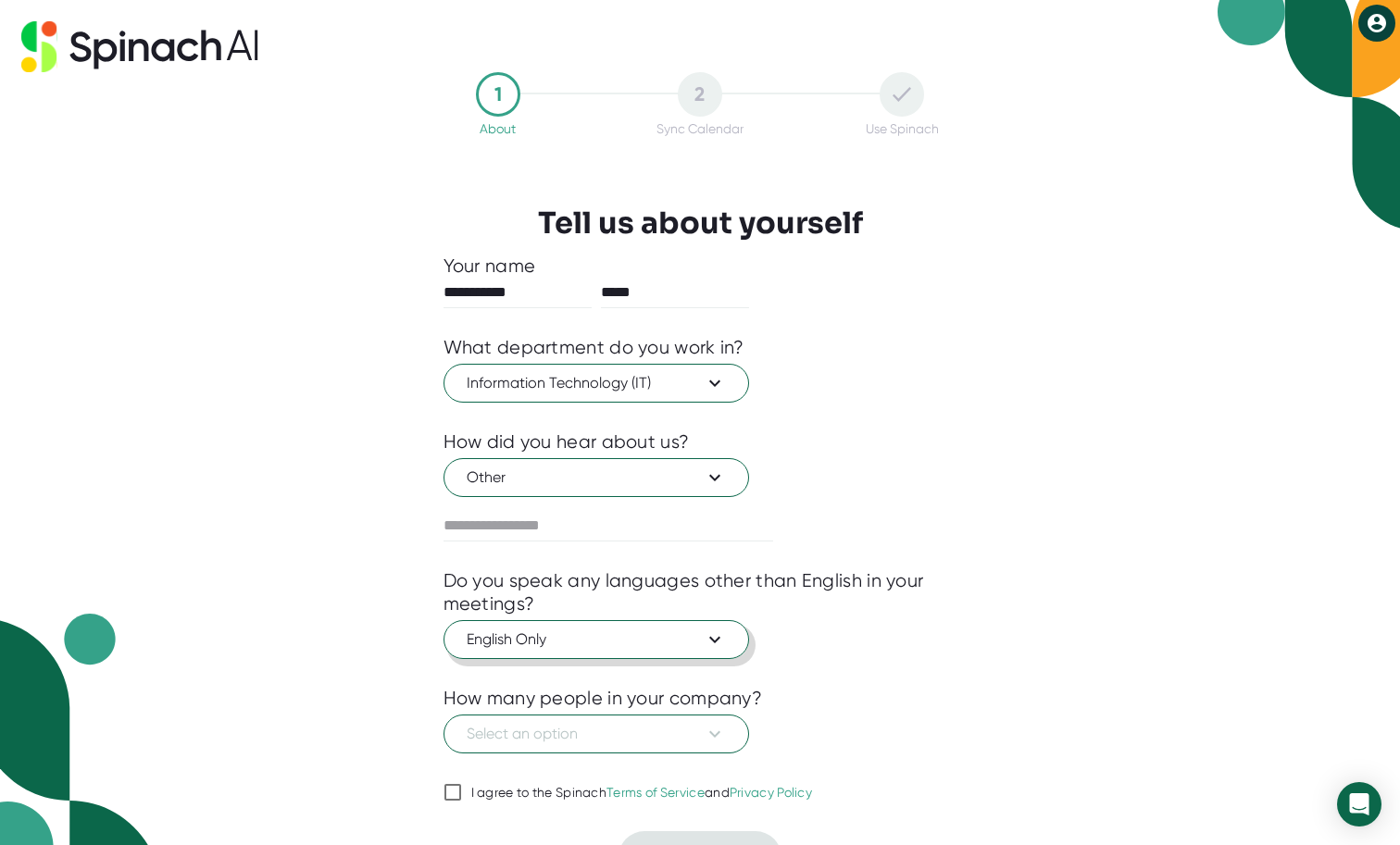 scroll, scrollTop: 39, scrollLeft: 0, axis: vertical 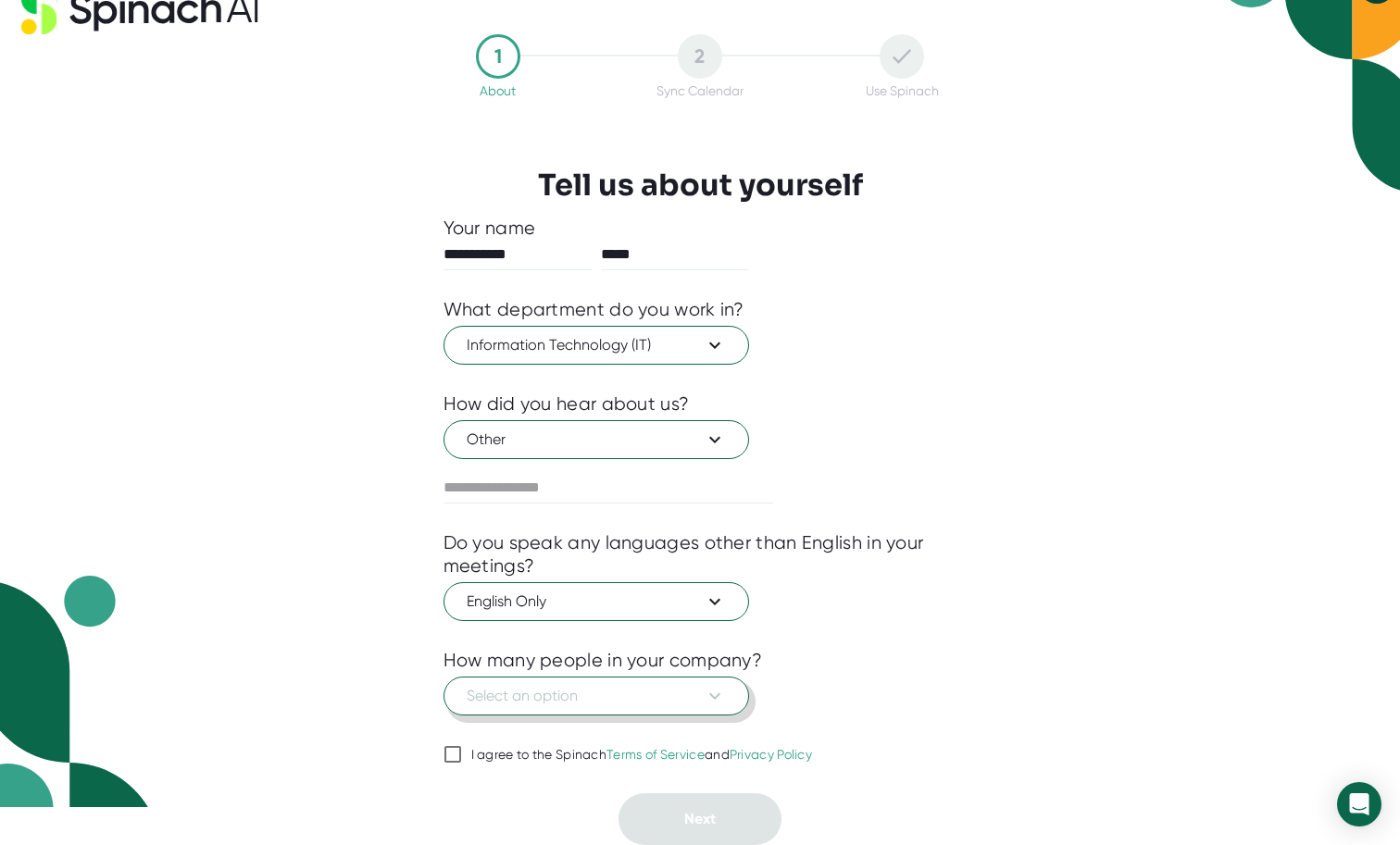 click on "Select an option" at bounding box center (596, 696) 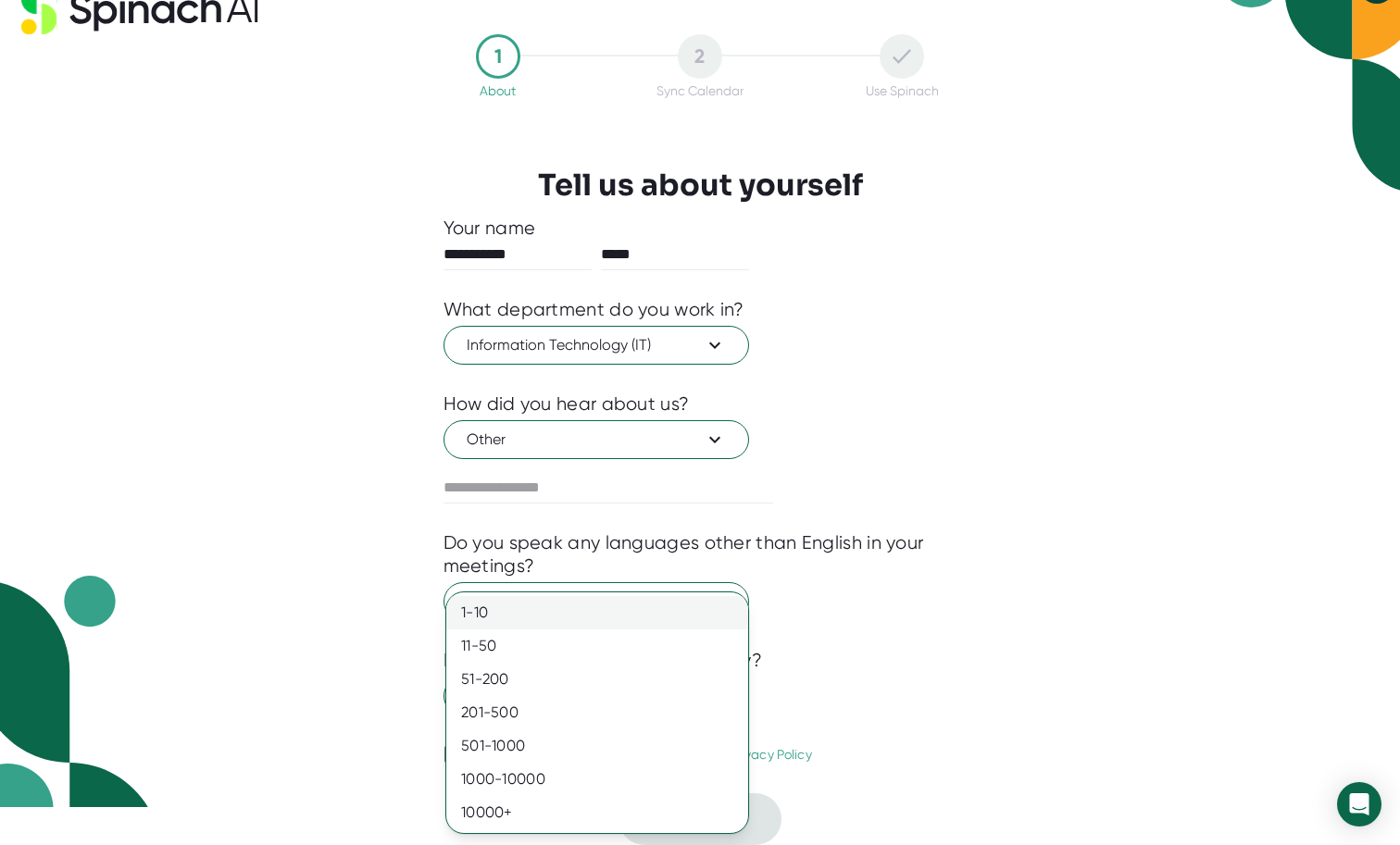 drag, startPoint x: 805, startPoint y: 595, endPoint x: 637, endPoint y: 606, distance: 168.35973 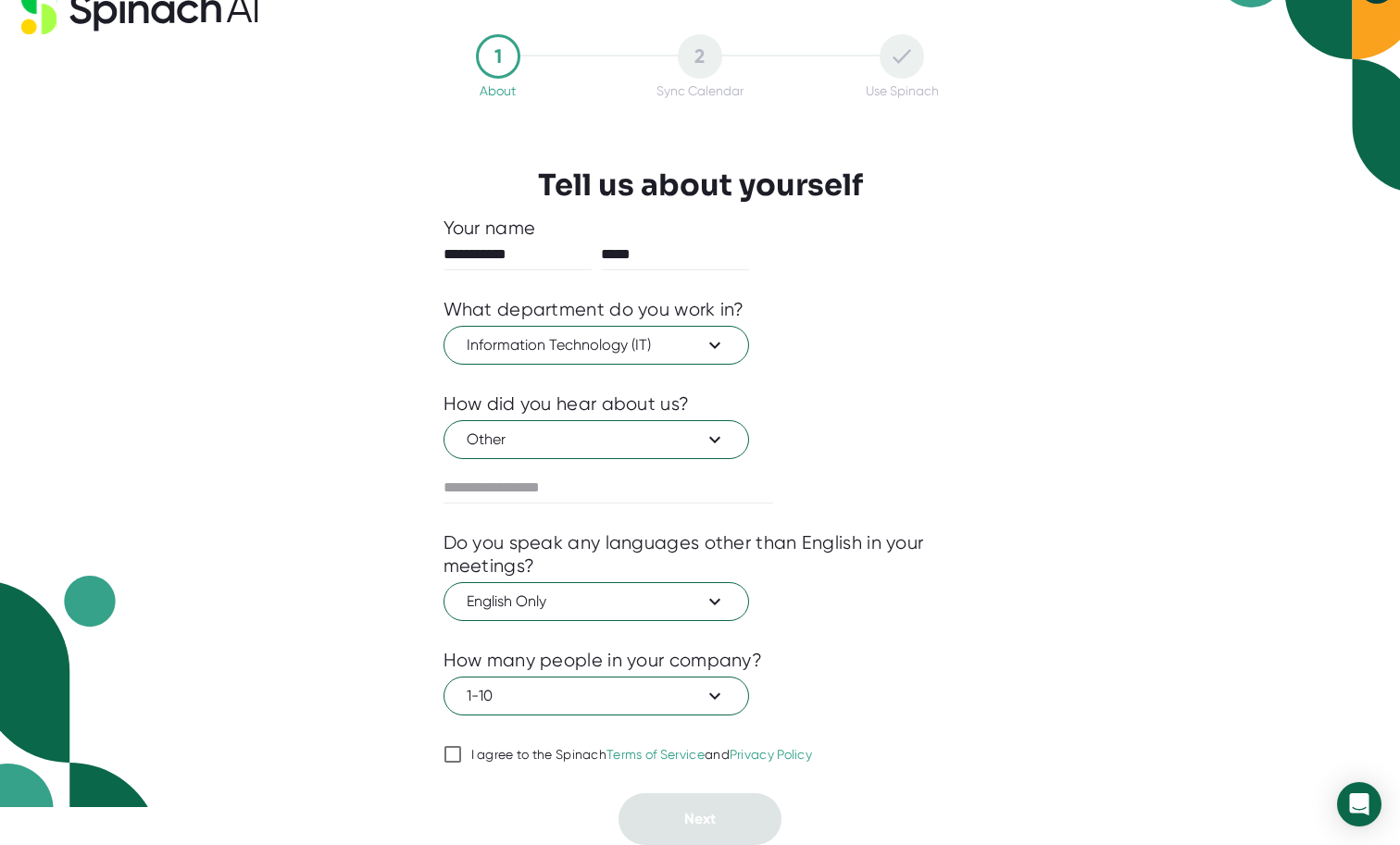 click on "I agree to the Spinach  Terms of Service  and  Privacy Policy" at bounding box center (642, 755) 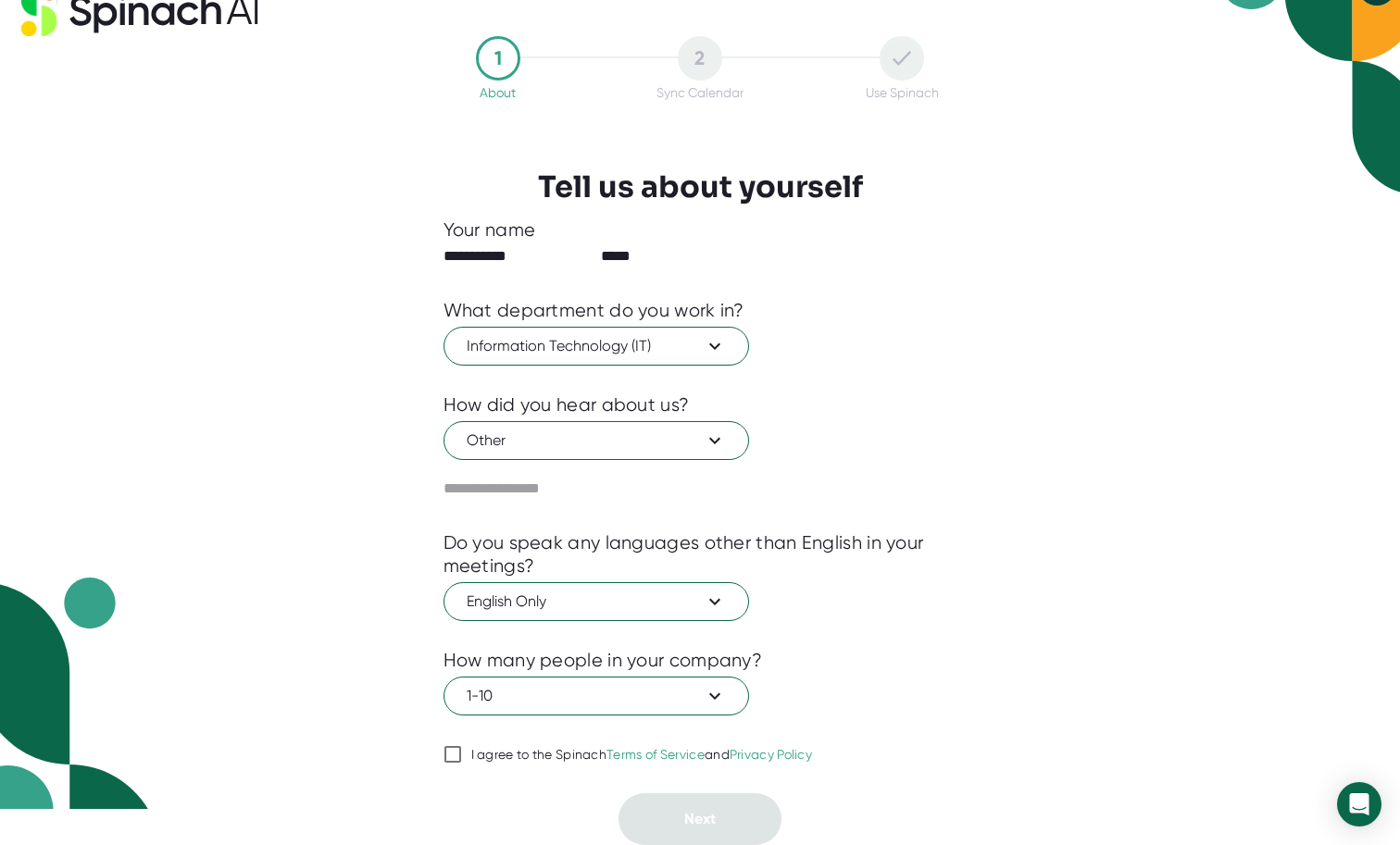 checkbox on "true" 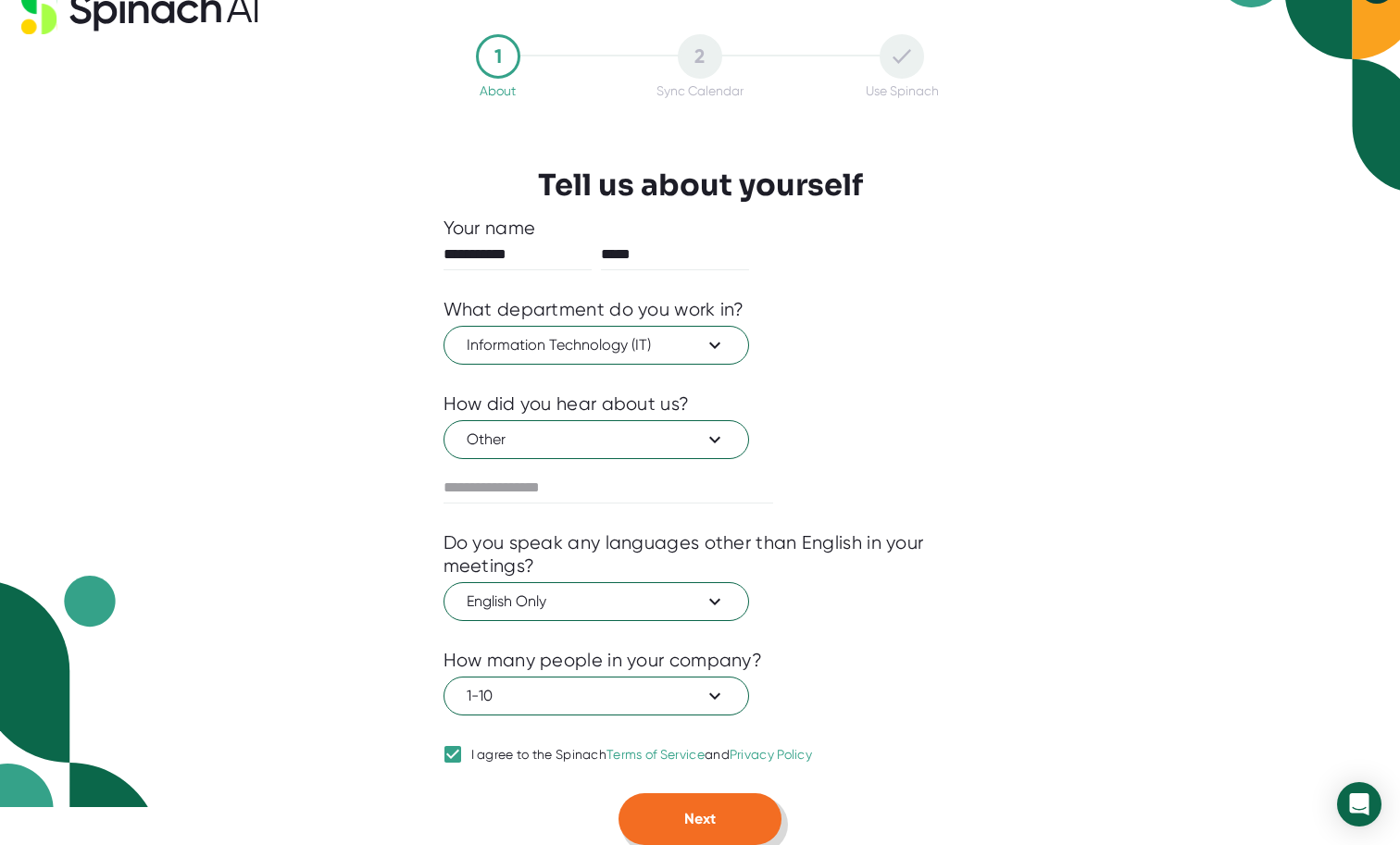 drag, startPoint x: 637, startPoint y: 606, endPoint x: 685, endPoint y: 826, distance: 225.17549 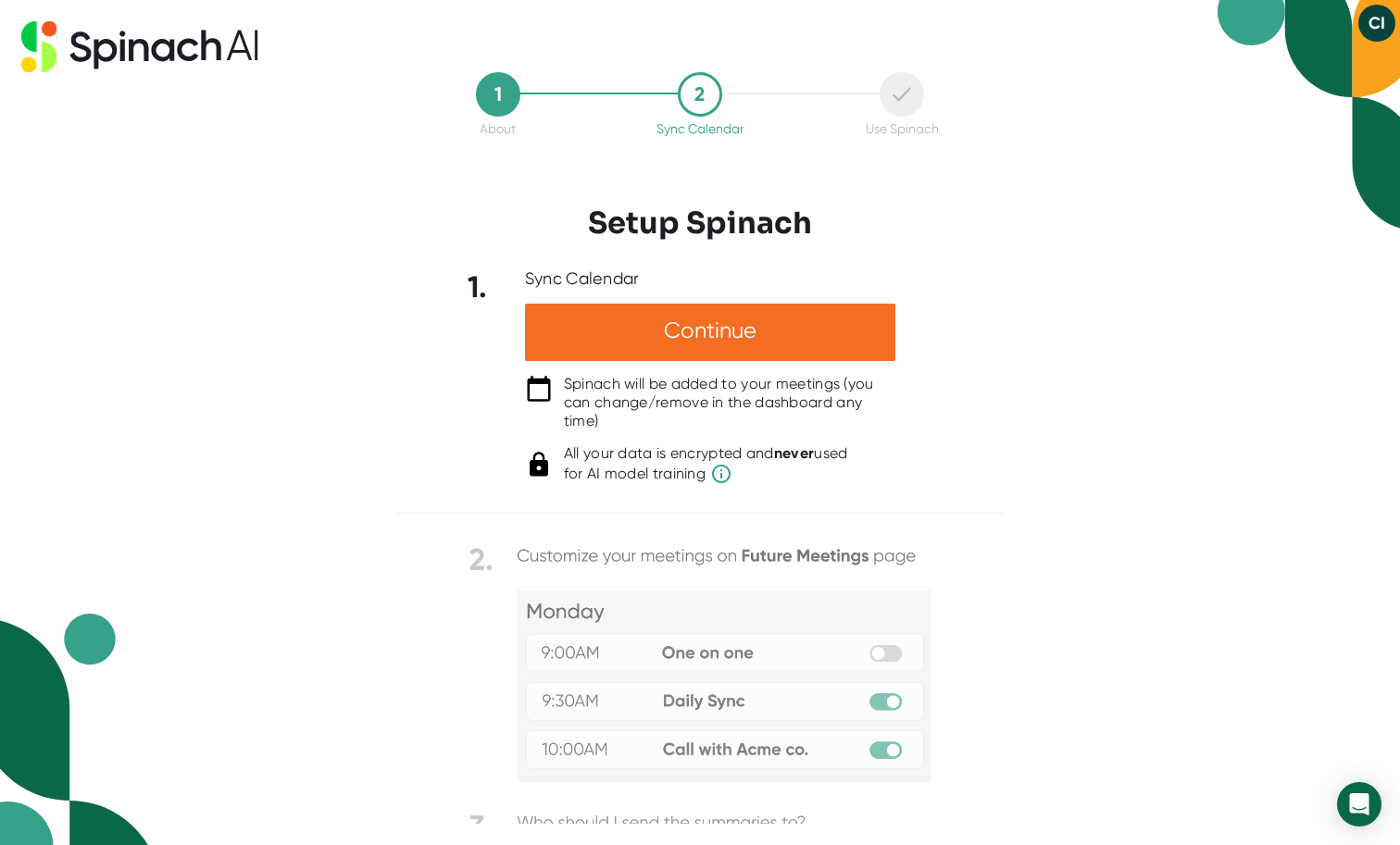 scroll, scrollTop: 0, scrollLeft: 0, axis: both 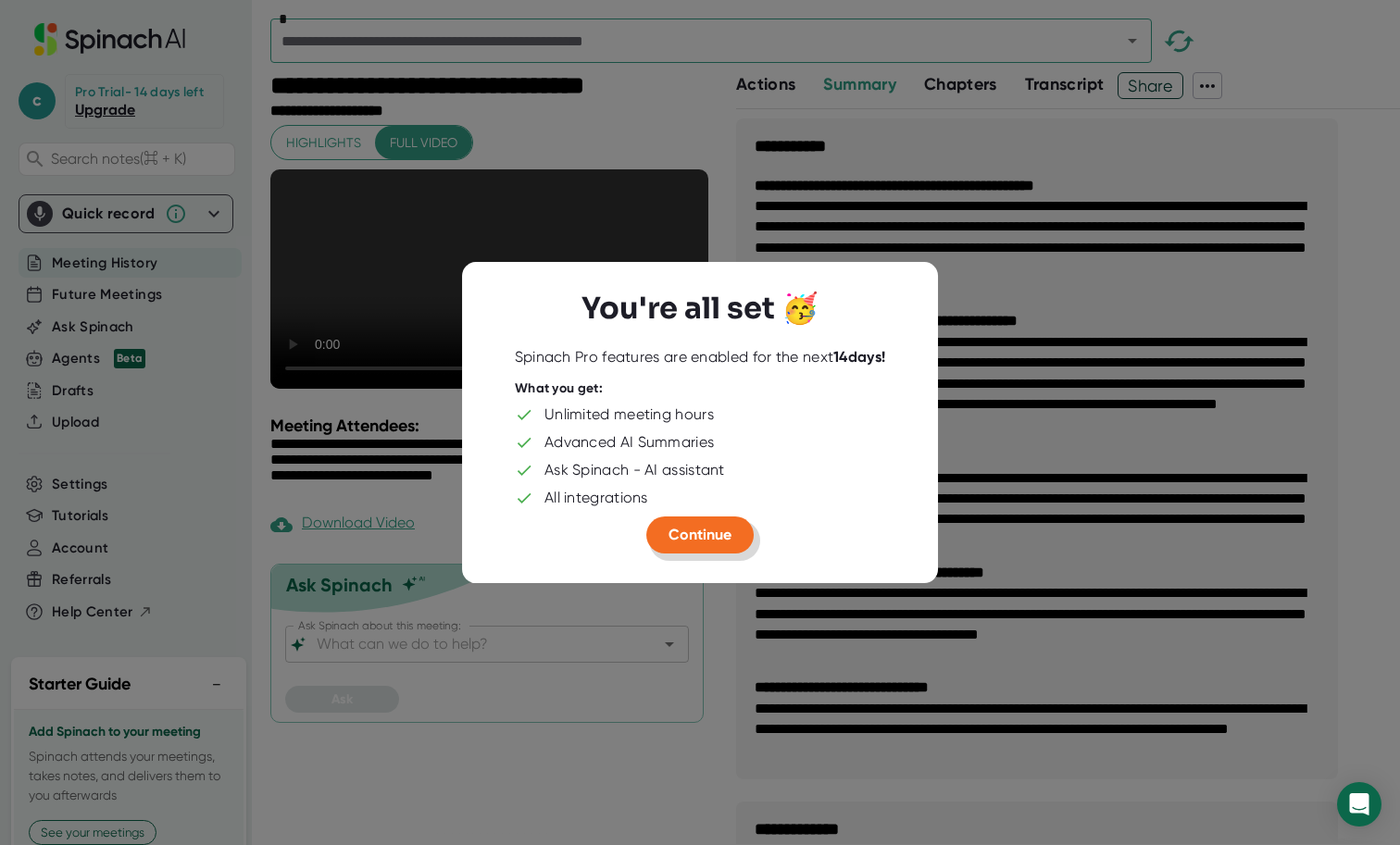 click on "Continue" at bounding box center [700, 534] 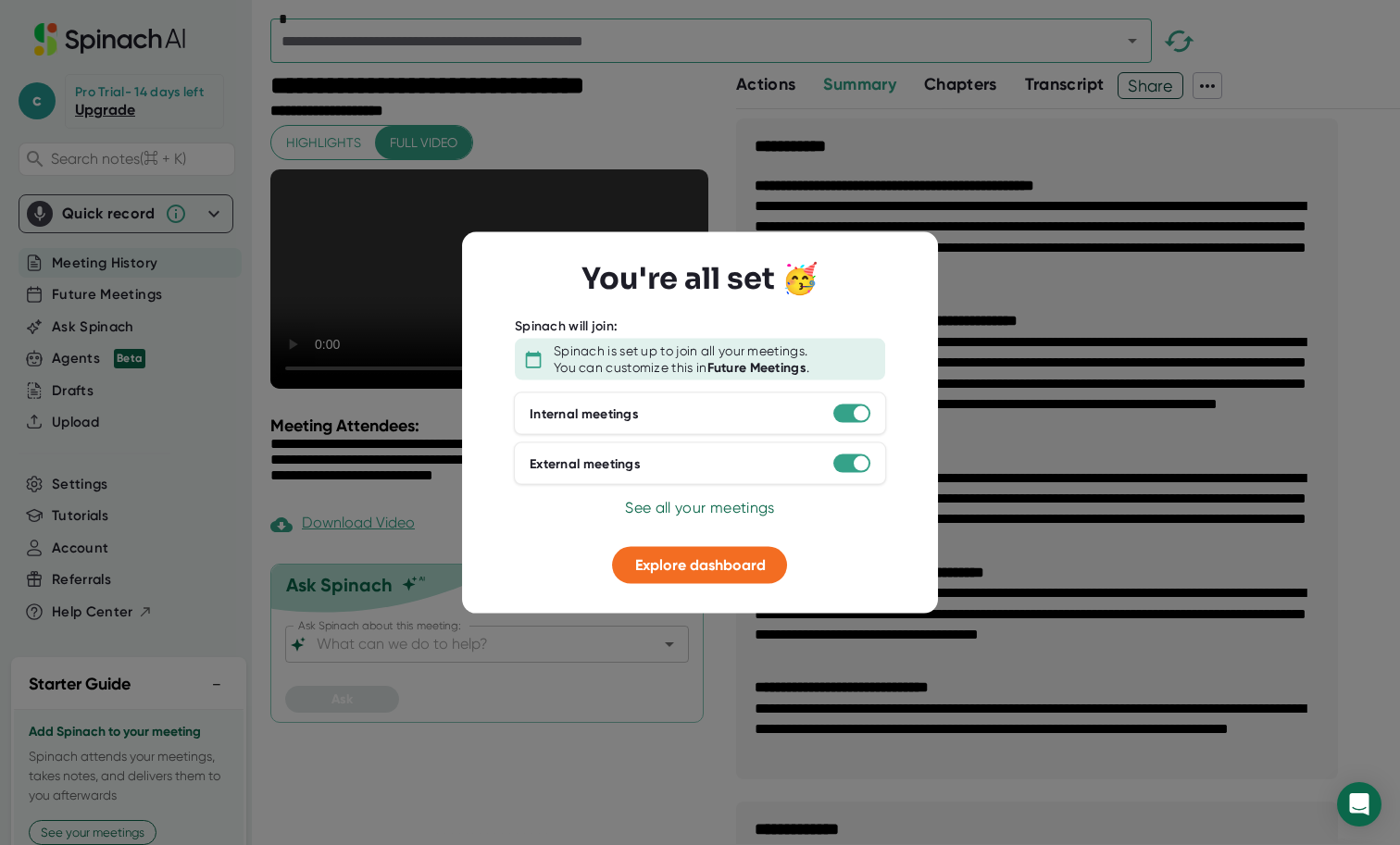 drag, startPoint x: 685, startPoint y: 826, endPoint x: 731, endPoint y: 501, distance: 328.23924 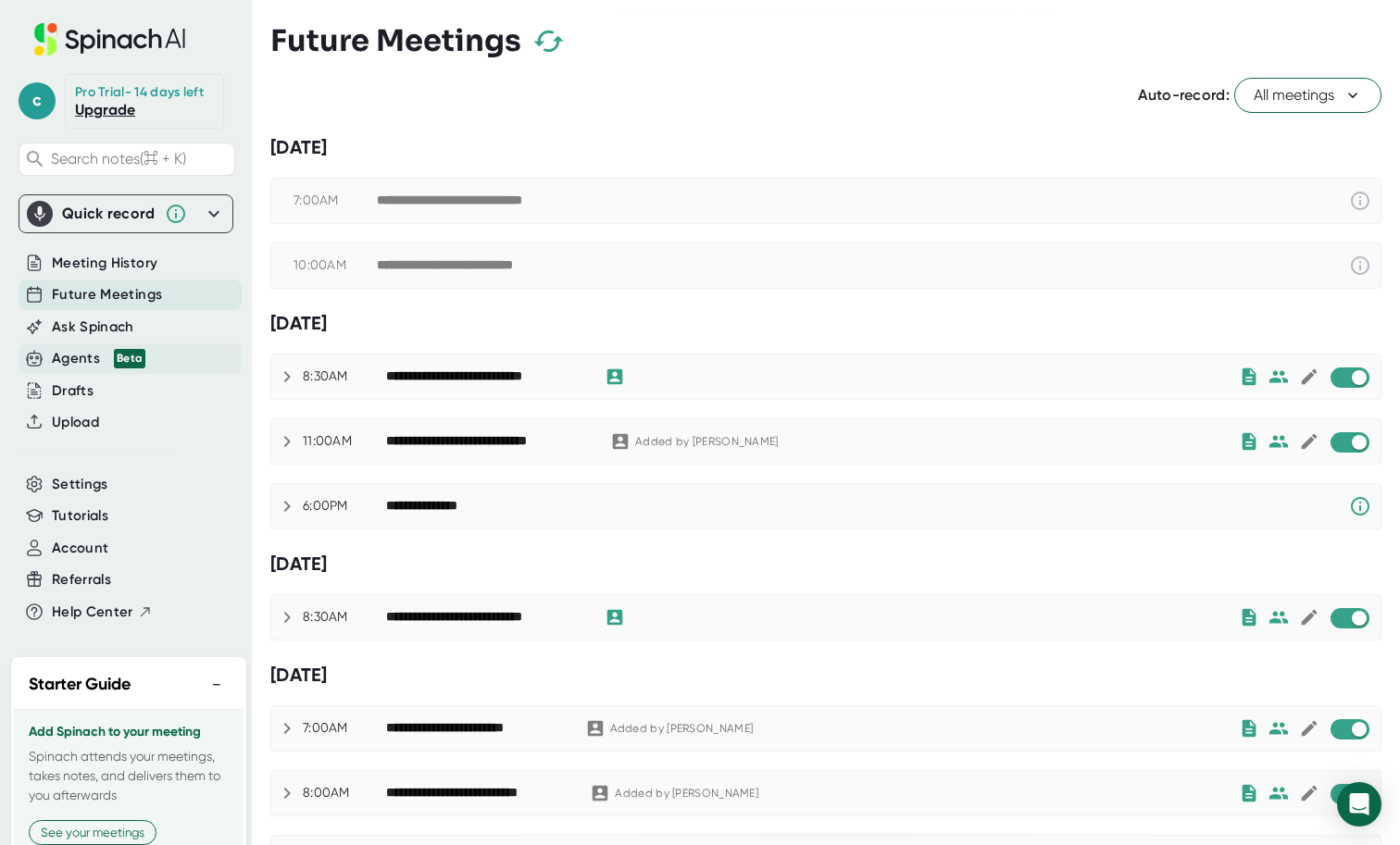 click on "Agents   Beta" at bounding box center [130, 358] 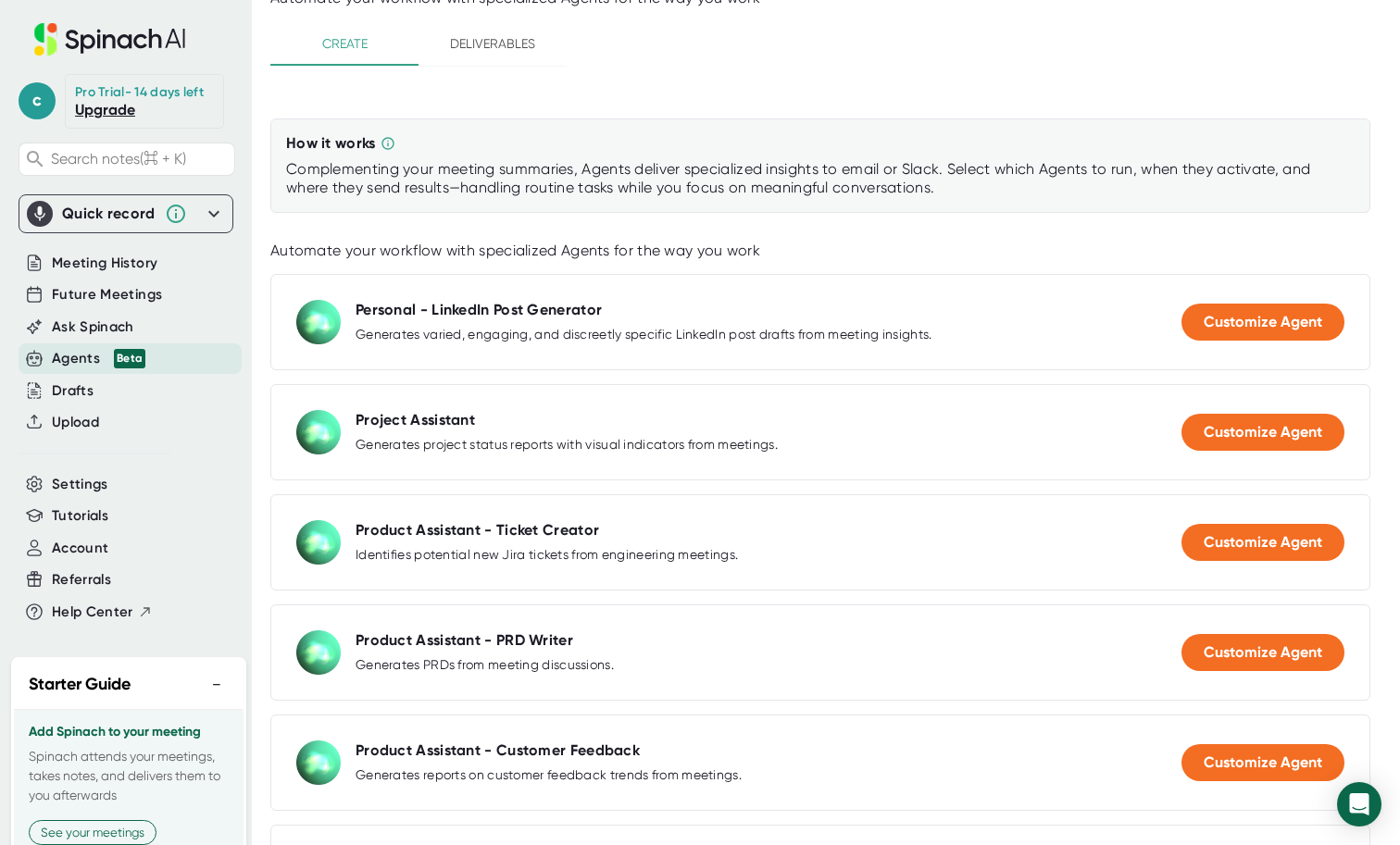scroll, scrollTop: 87, scrollLeft: 0, axis: vertical 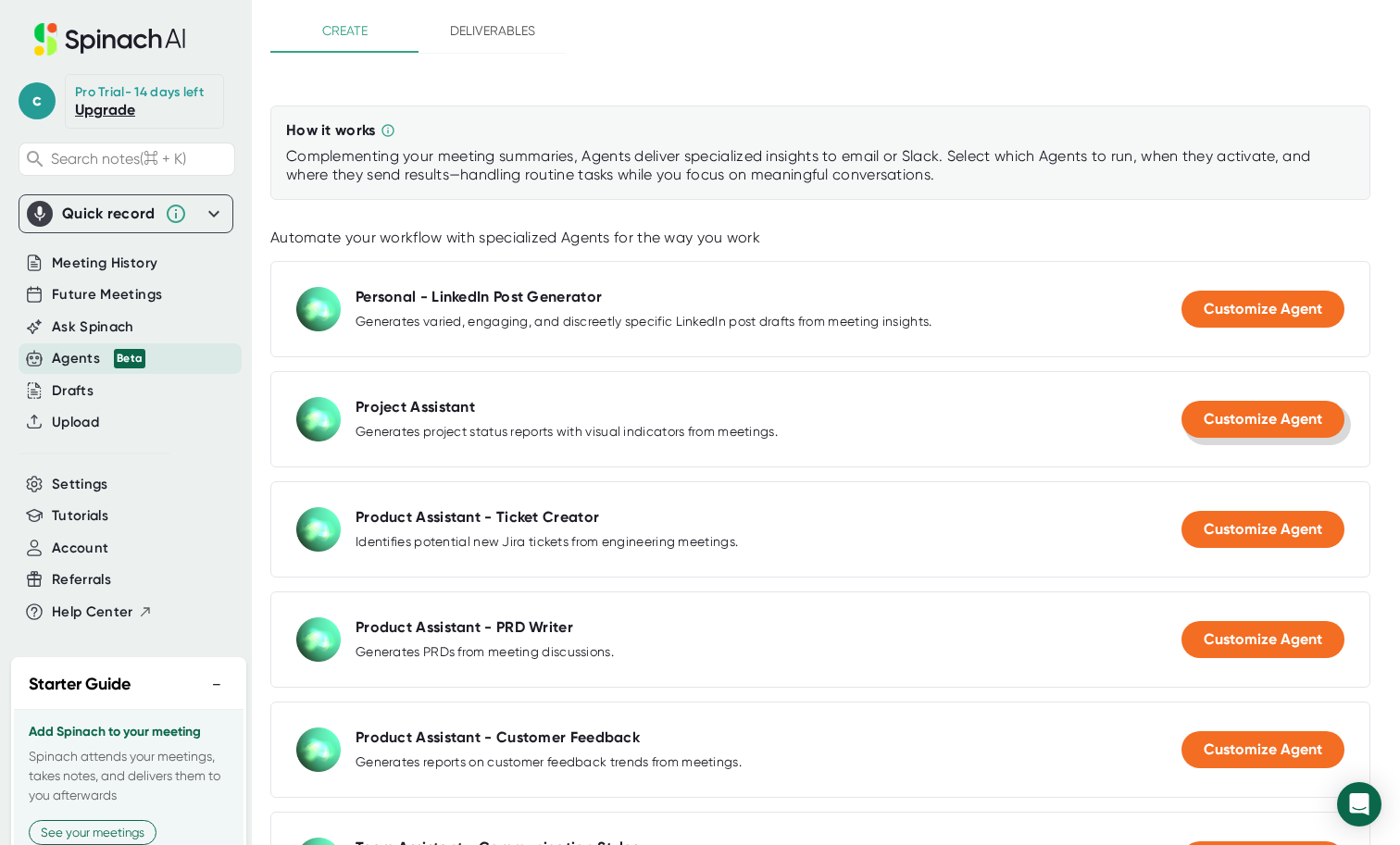 click on "Customize Agent" at bounding box center (1263, 418) 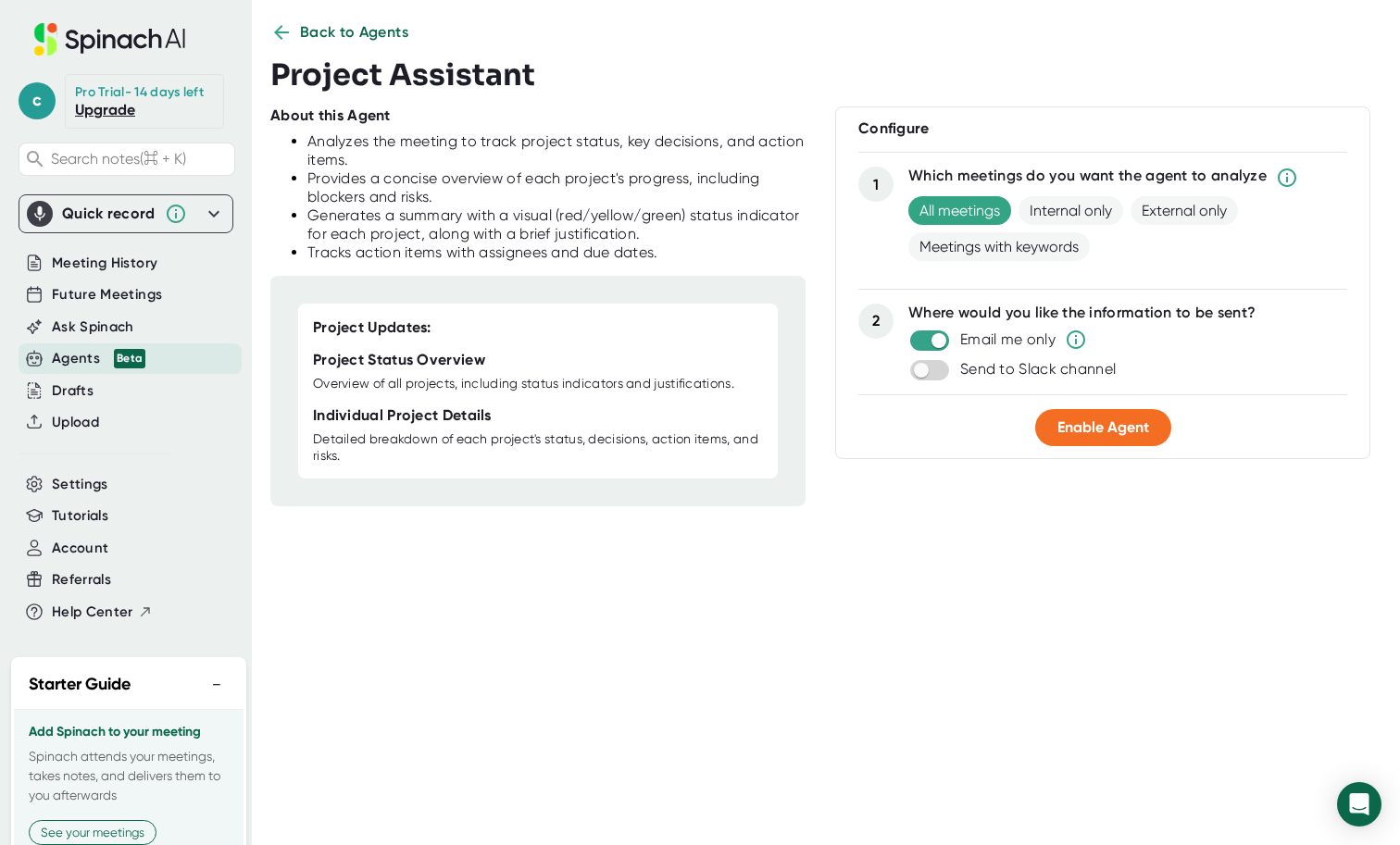 scroll, scrollTop: 22, scrollLeft: 0, axis: vertical 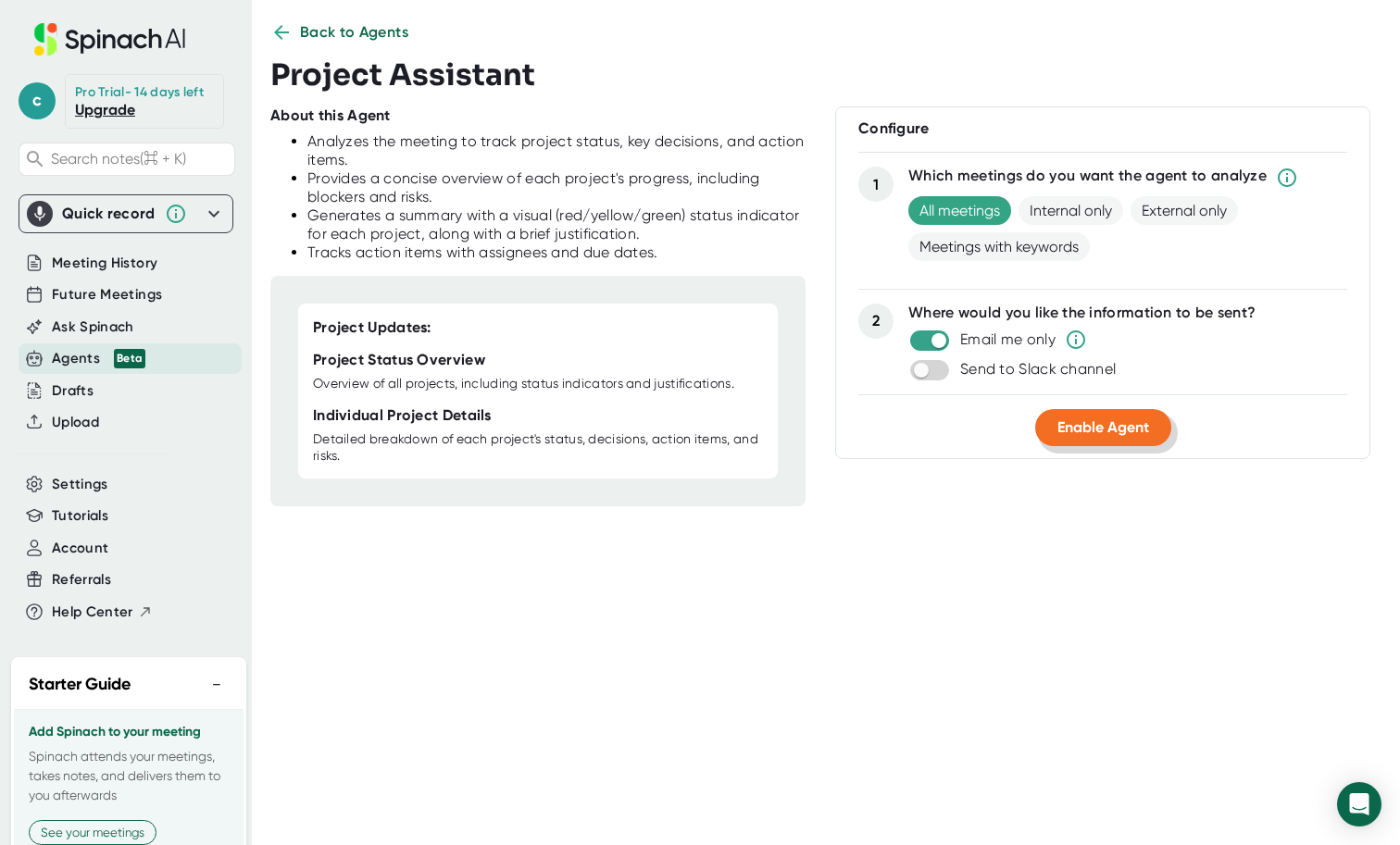 click on "Enable Agent" at bounding box center (1103, 427) 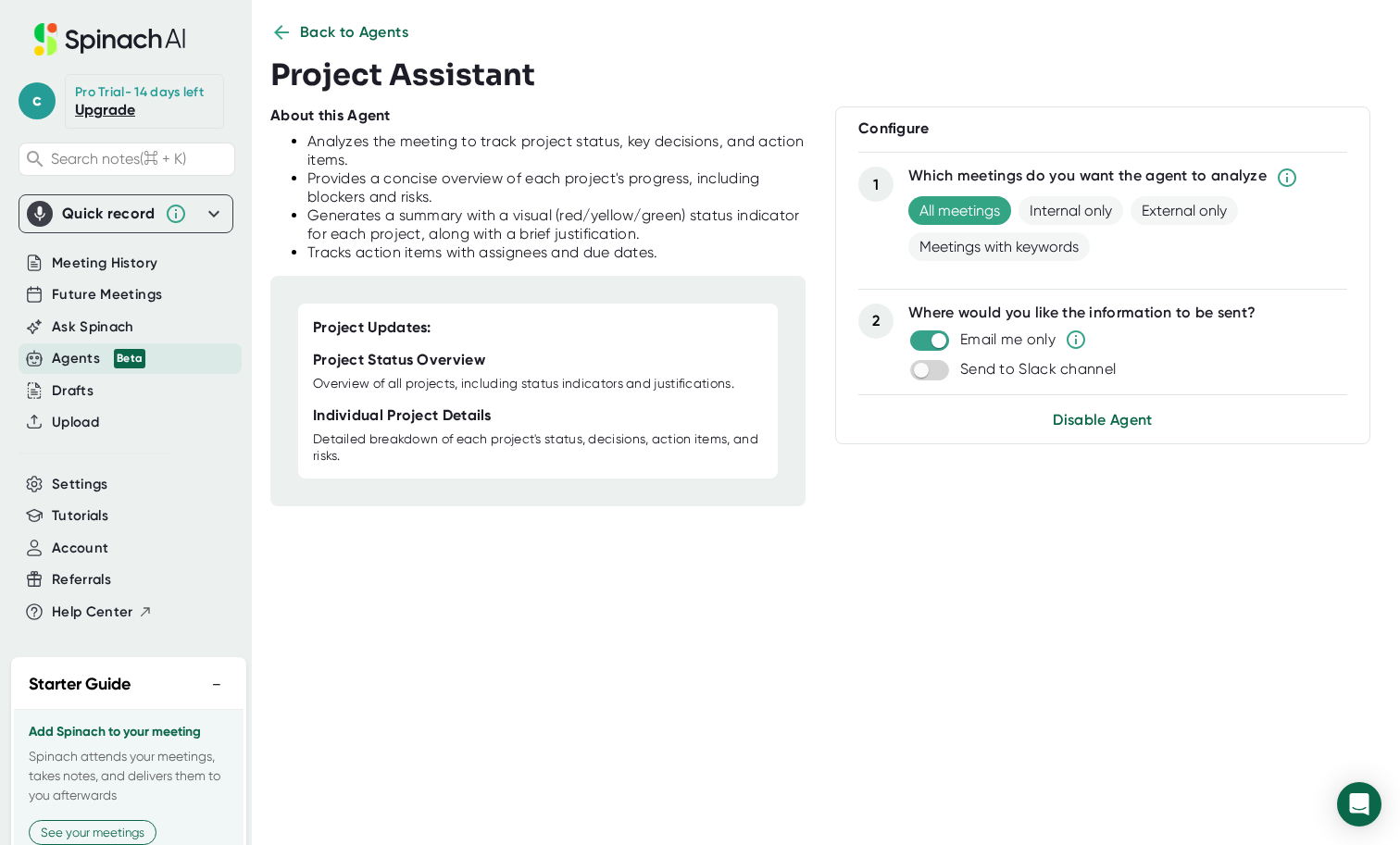click 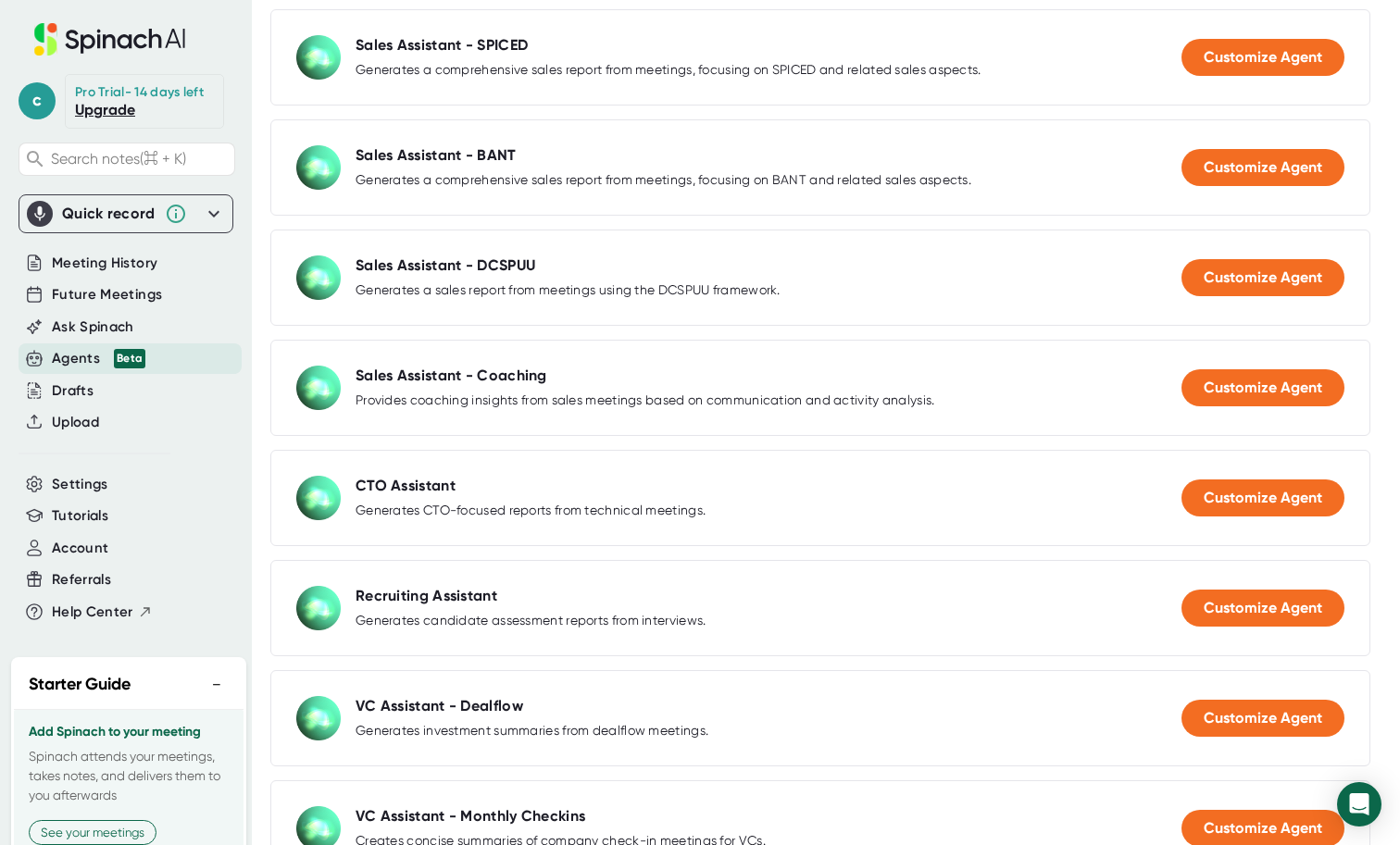 scroll, scrollTop: 1426, scrollLeft: 0, axis: vertical 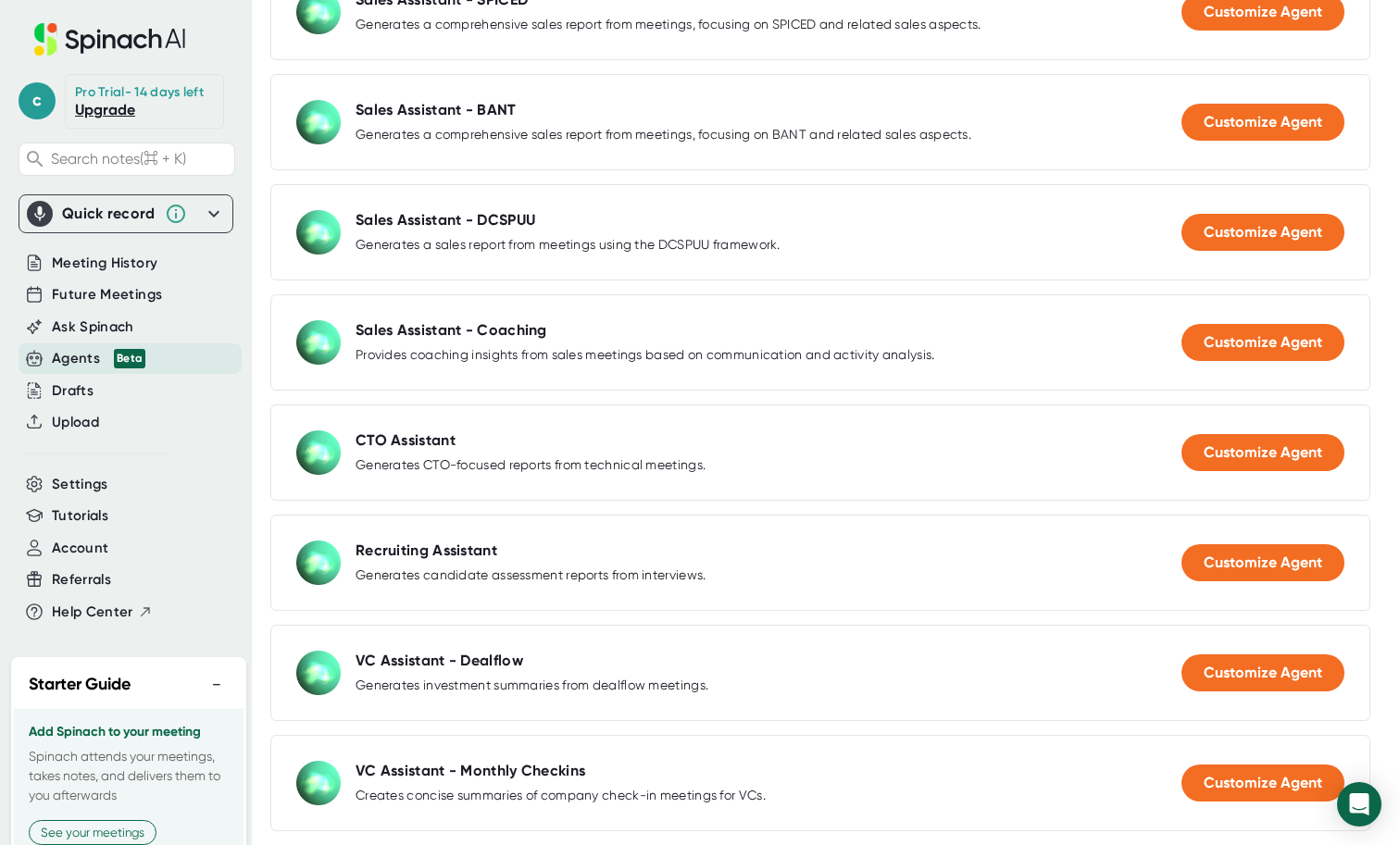 click on "Ask Spinach" at bounding box center [130, 327] 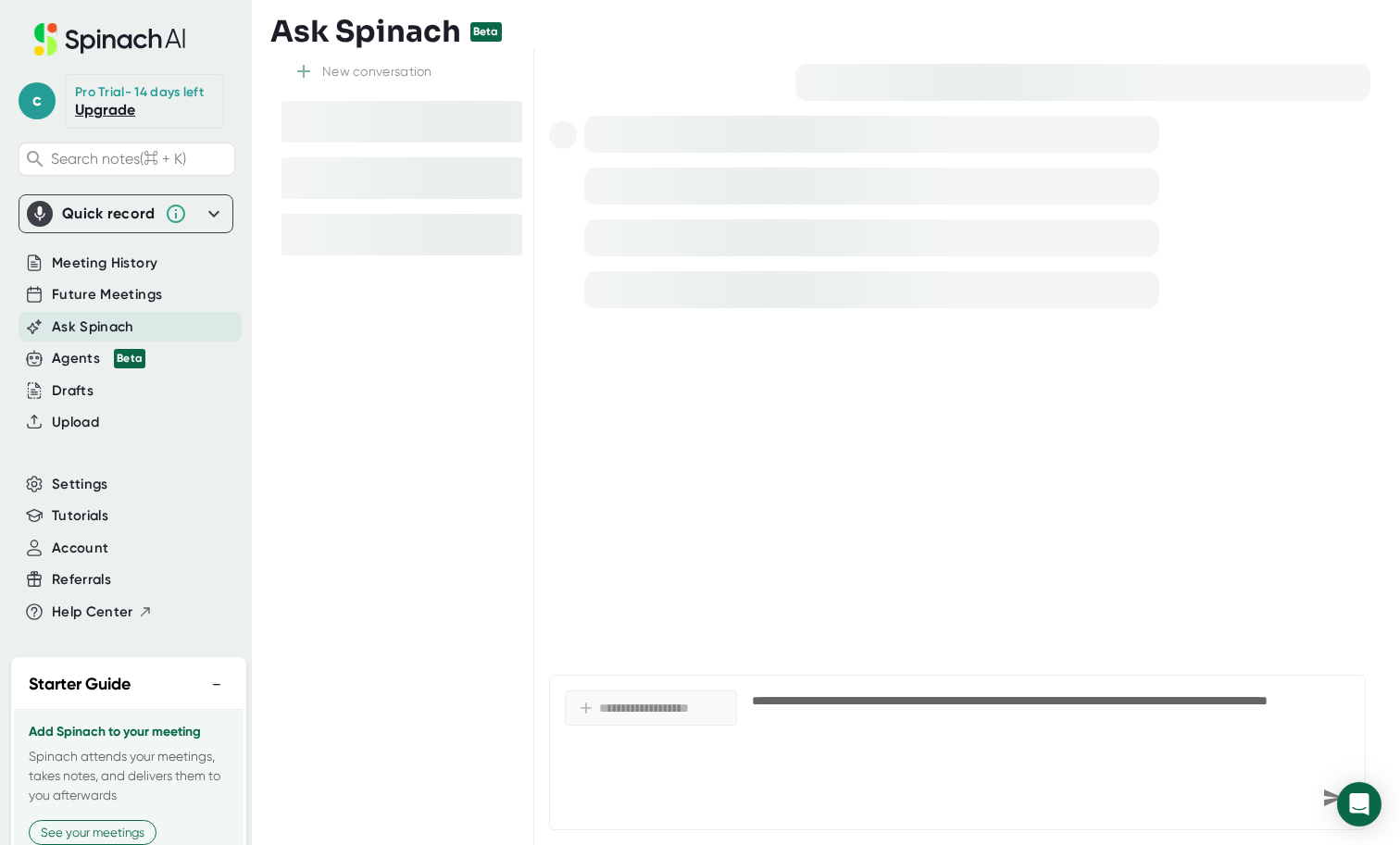 type on "x" 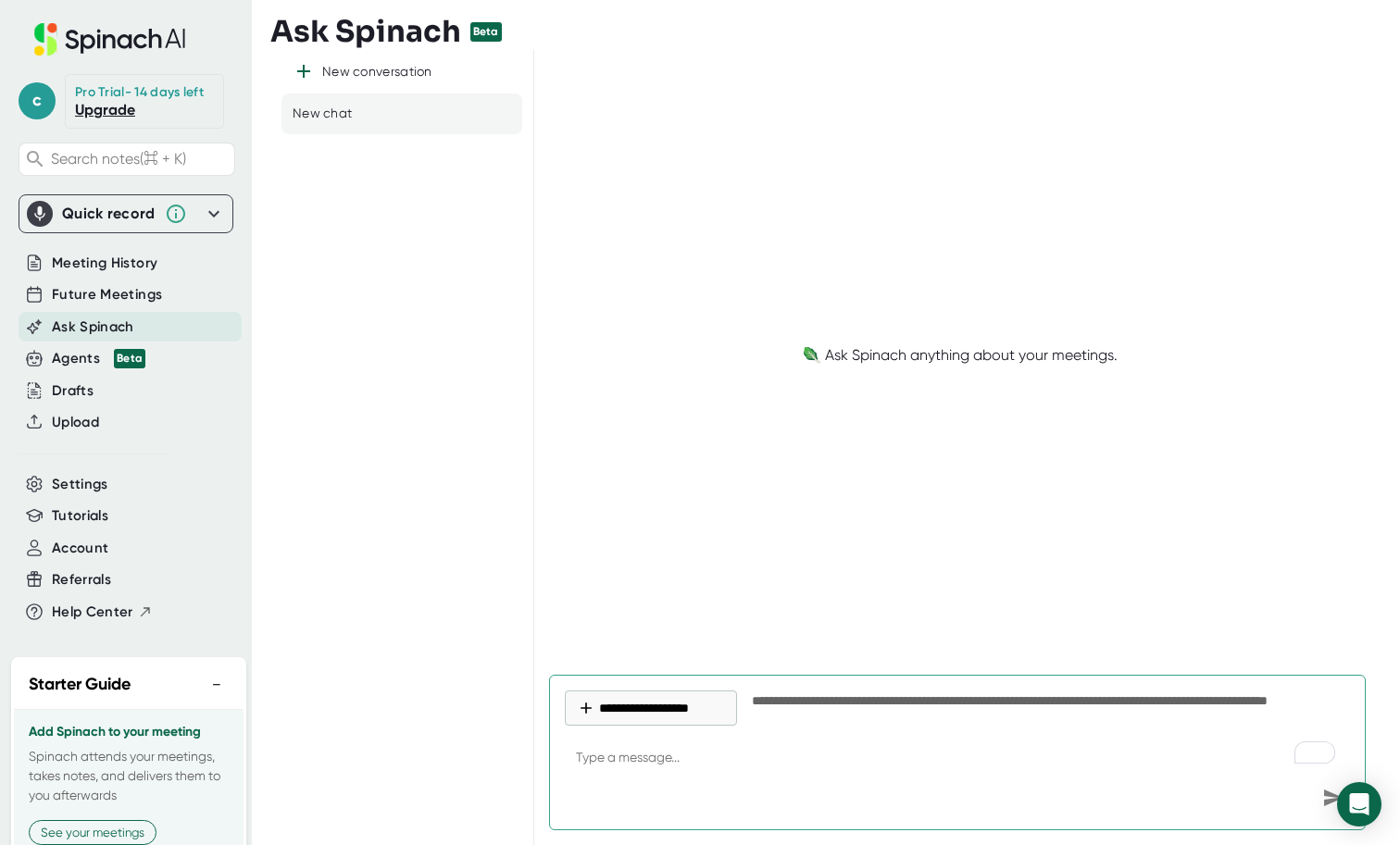 click on "Future Meetings" at bounding box center (106, 294) 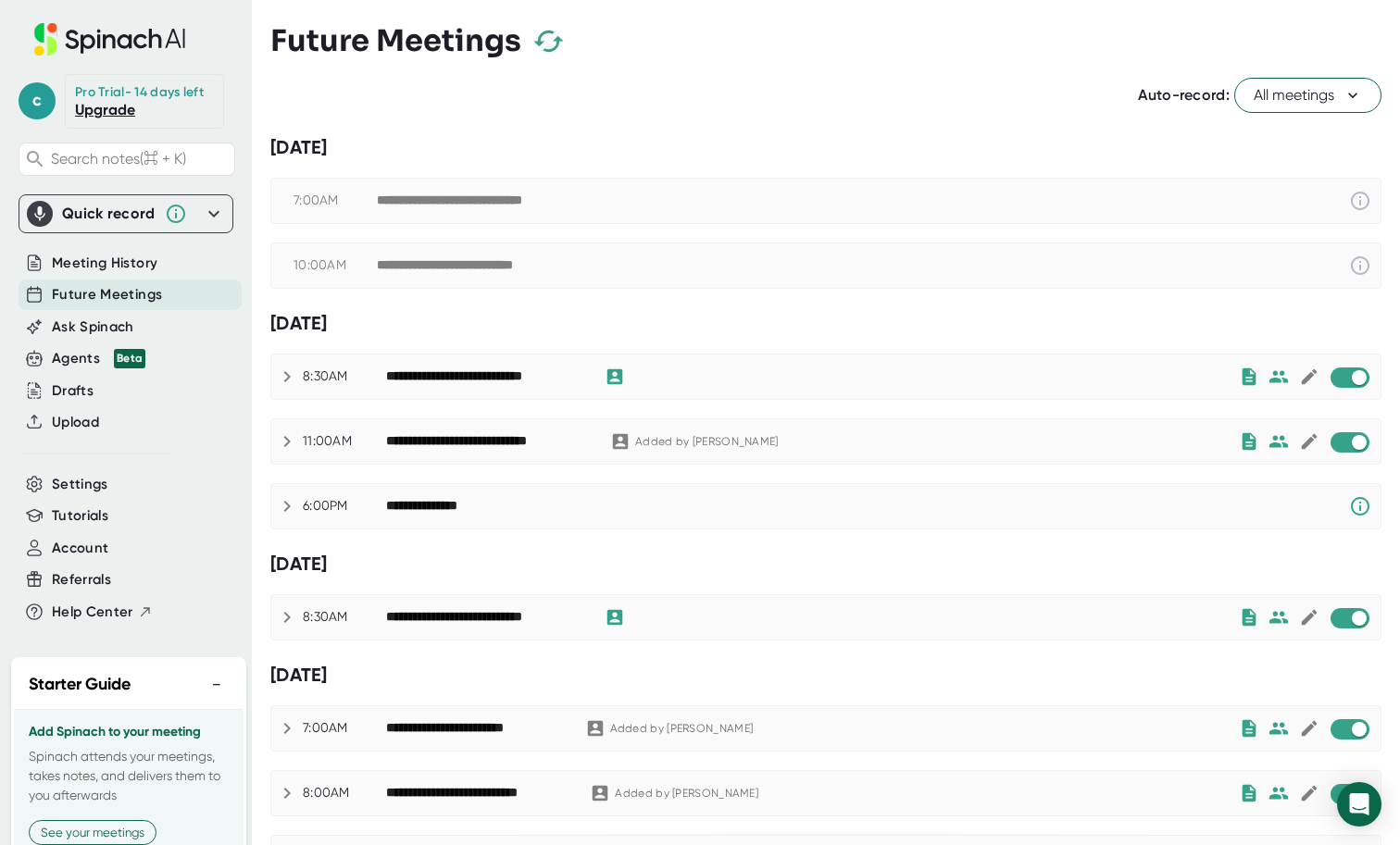click on "Meeting History" at bounding box center [105, 263] 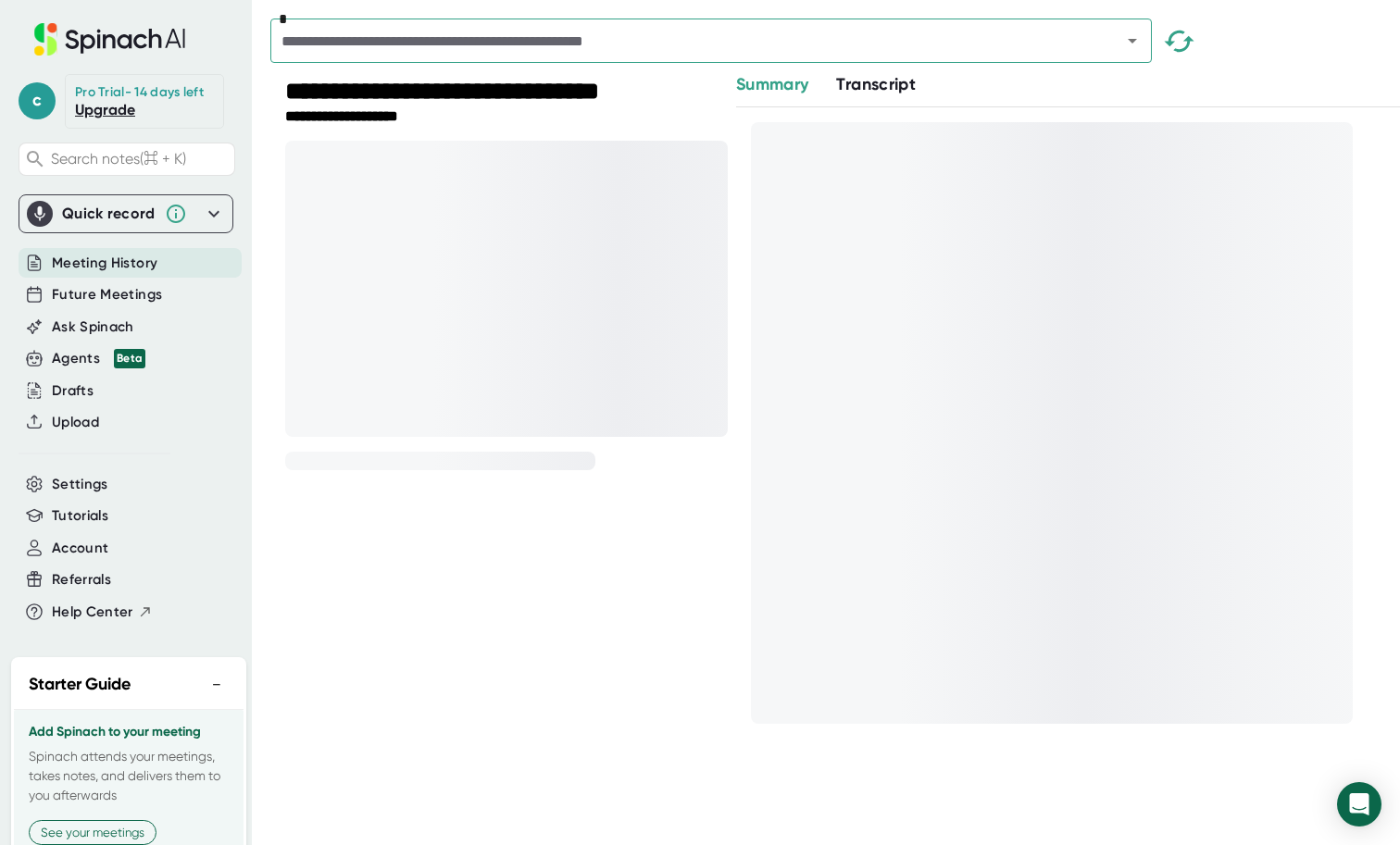 click on "Meeting History" at bounding box center [130, 263] 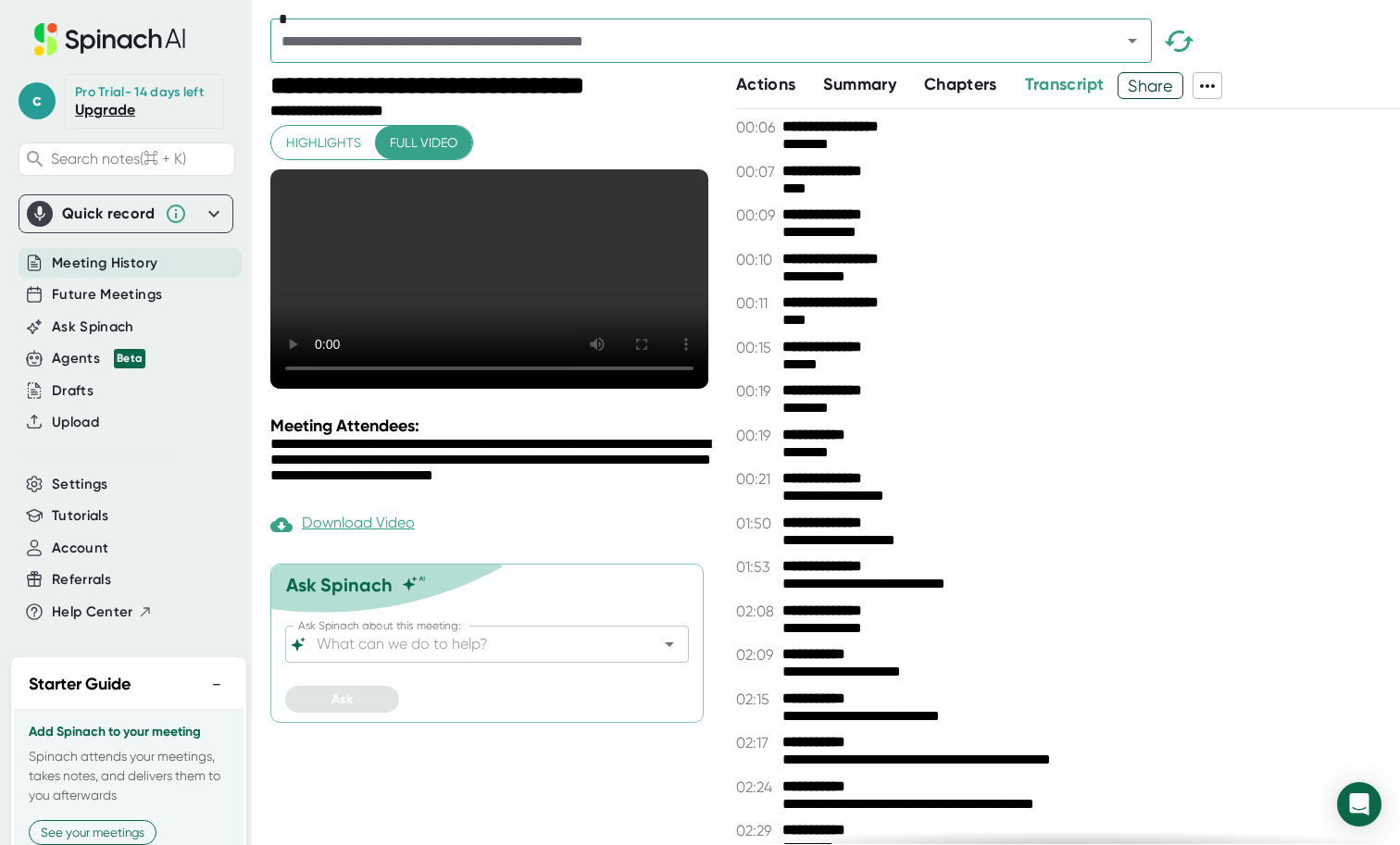 click on "Summary" at bounding box center (859, 84) 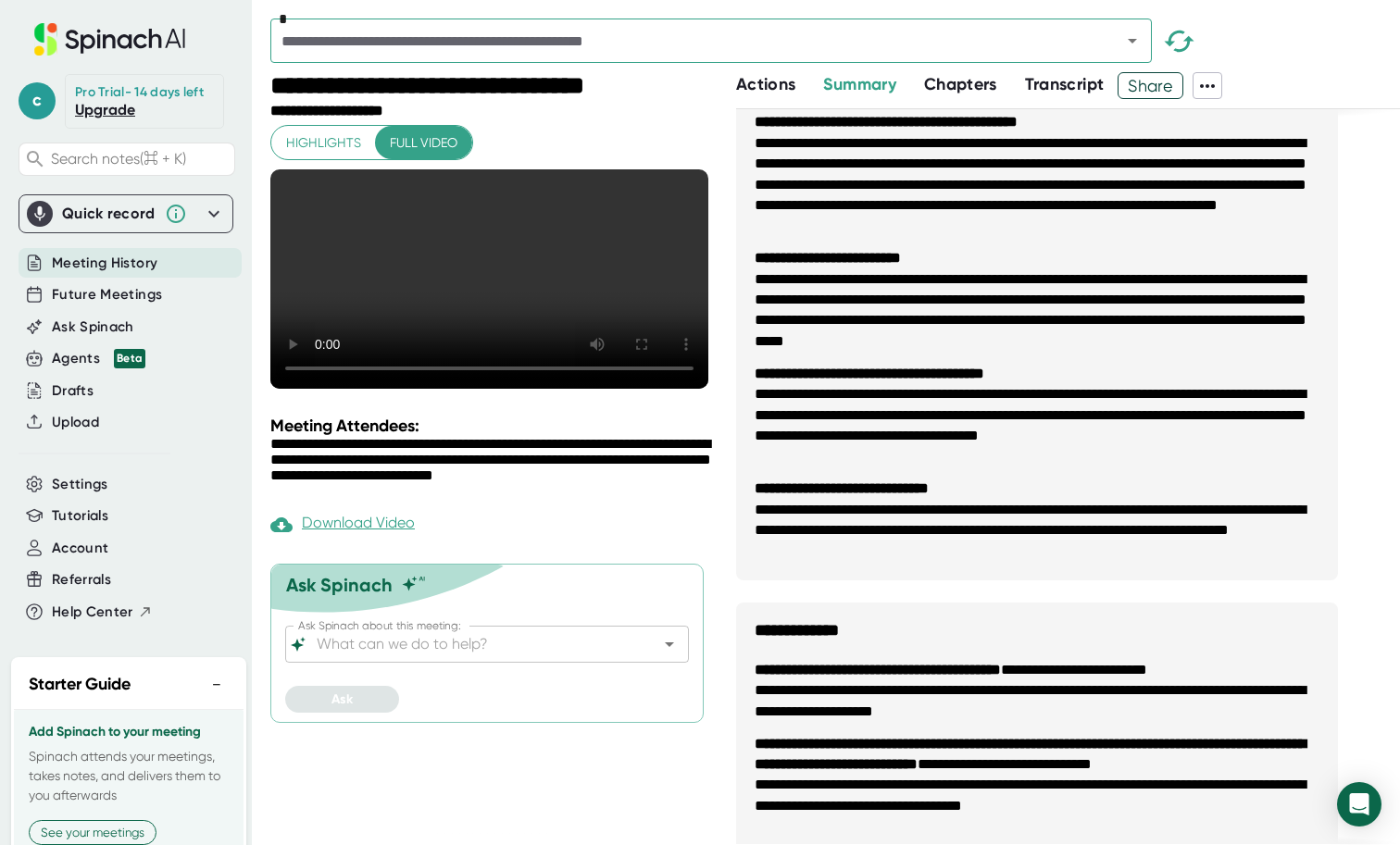 scroll, scrollTop: 206, scrollLeft: 0, axis: vertical 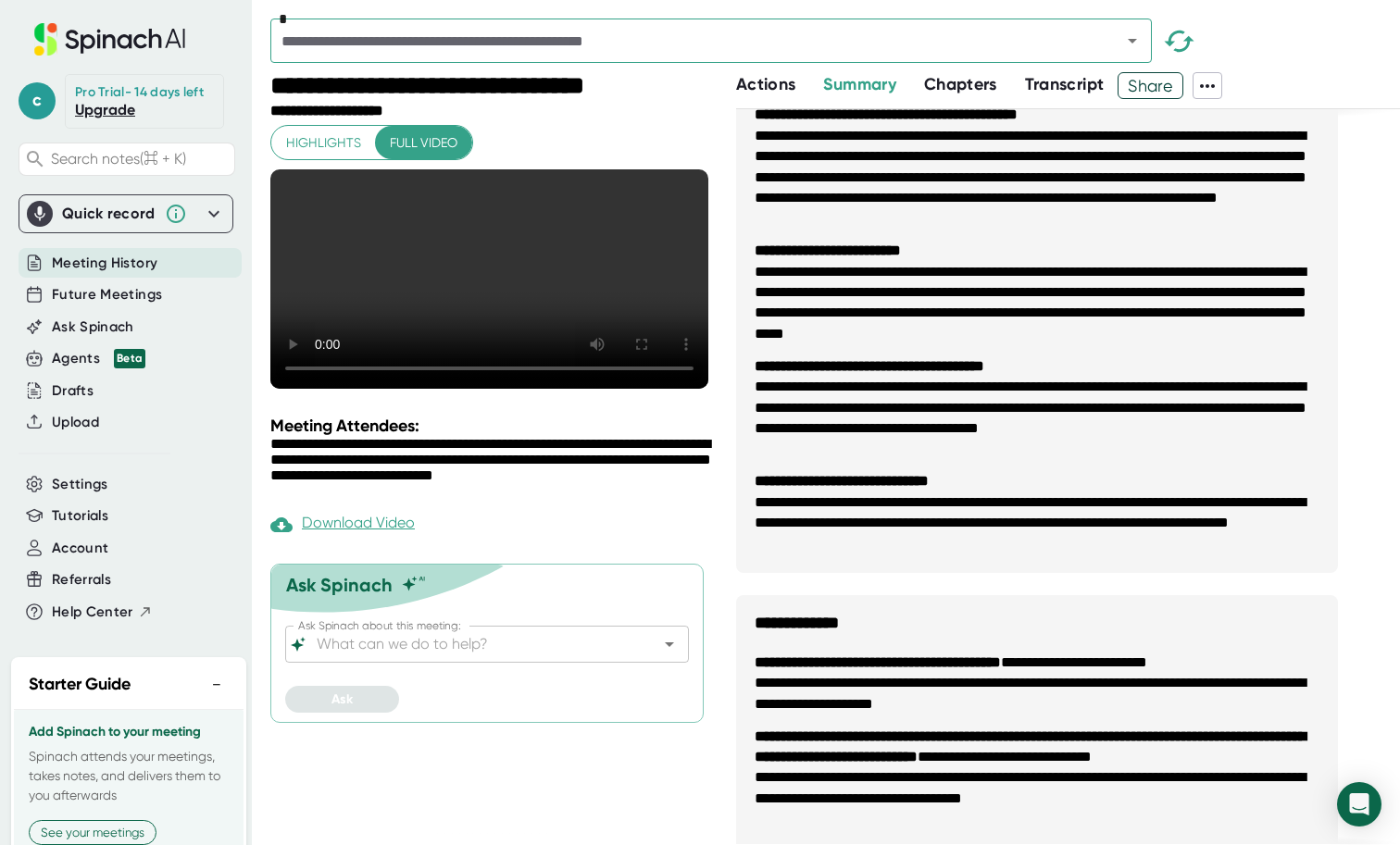 click on "**********" at bounding box center [869, 366] 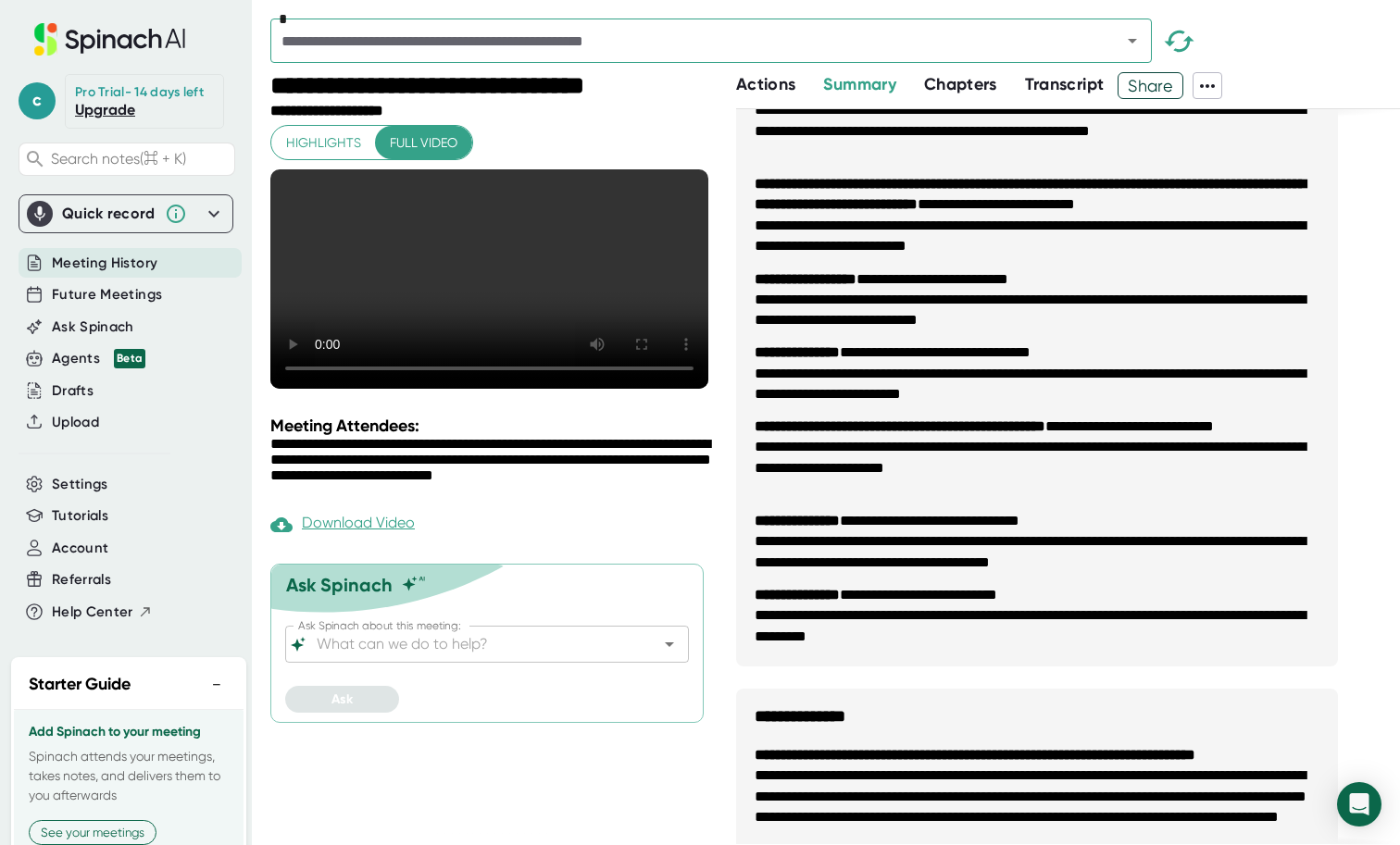 scroll, scrollTop: 993, scrollLeft: 0, axis: vertical 